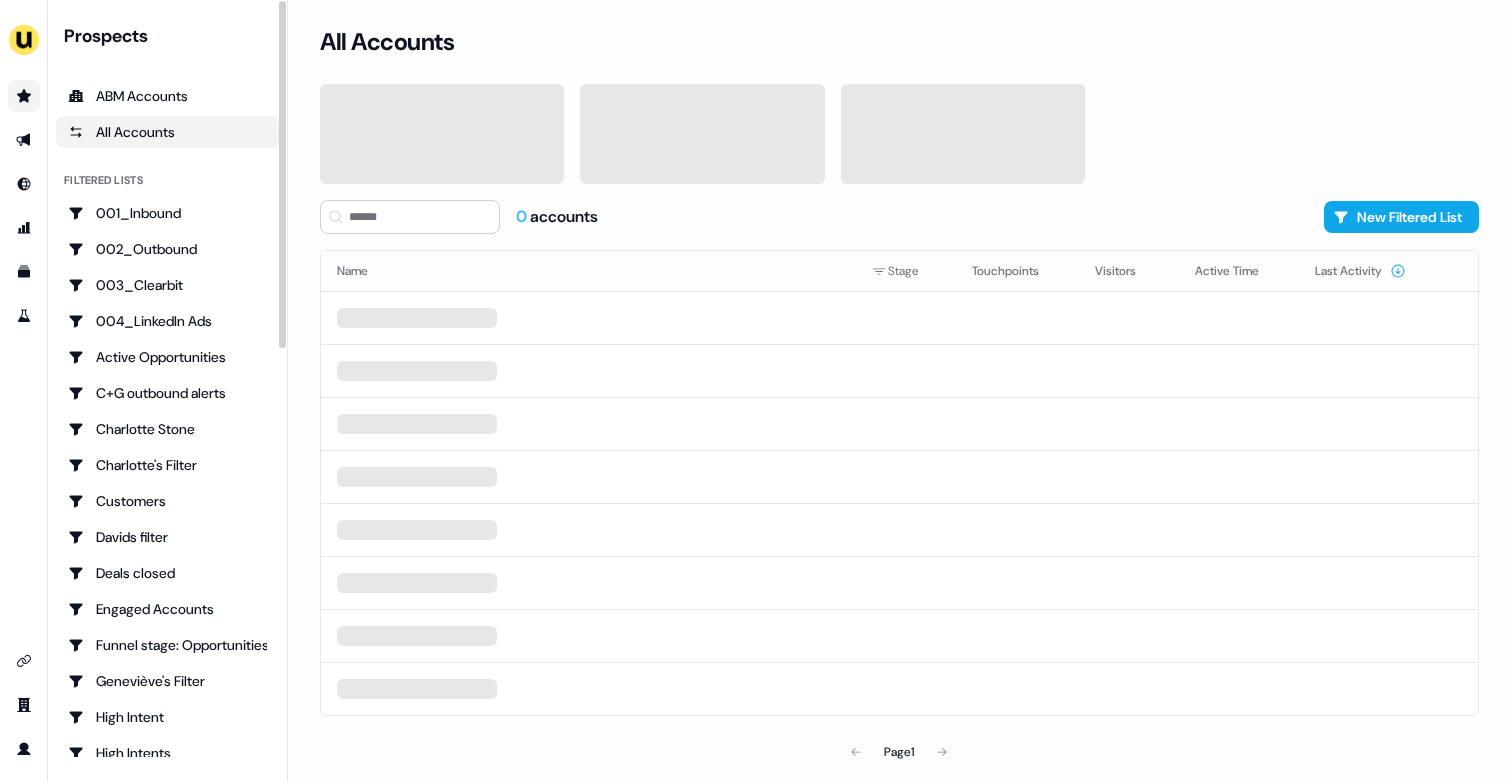 scroll, scrollTop: 0, scrollLeft: 0, axis: both 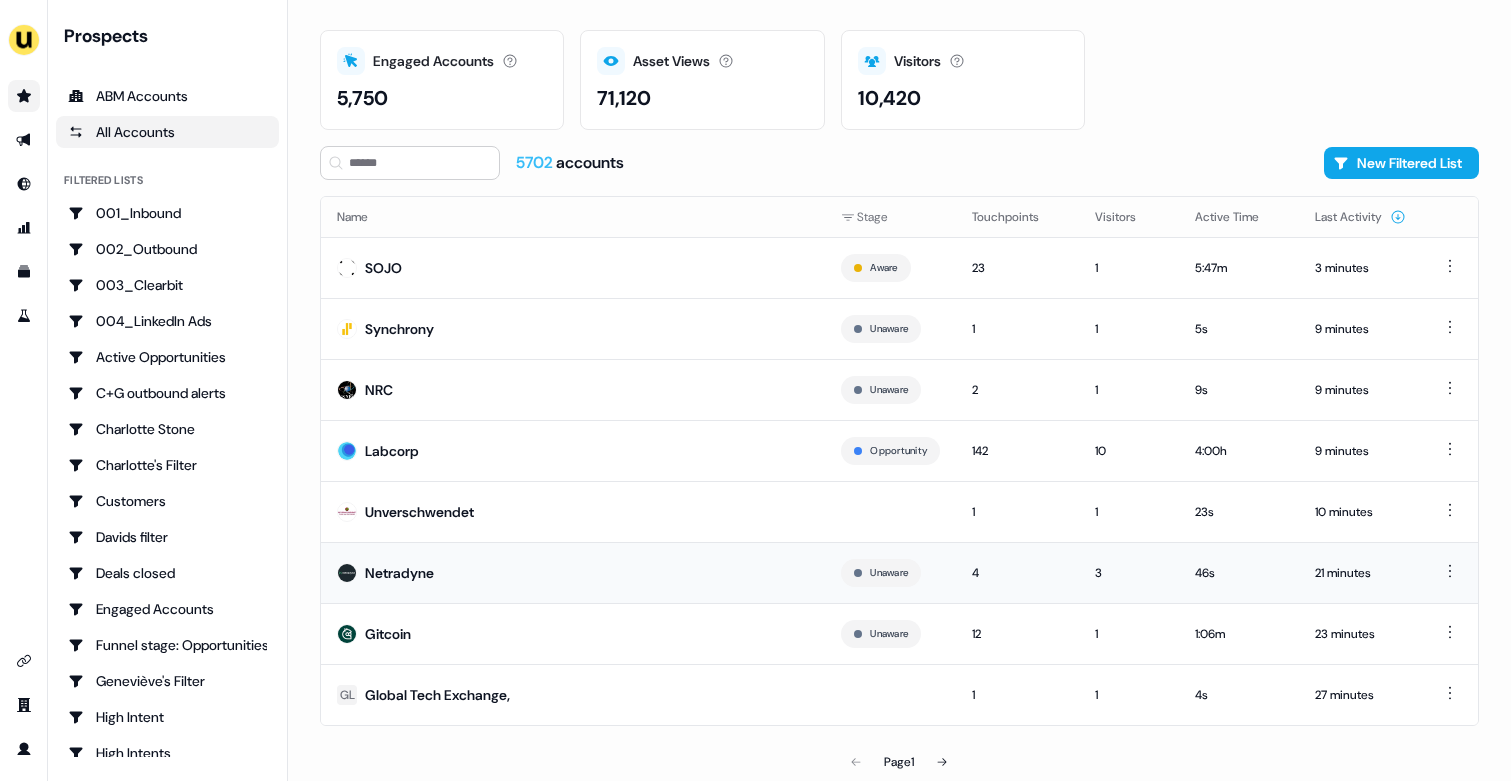 click on "Netradyne" at bounding box center [573, 572] 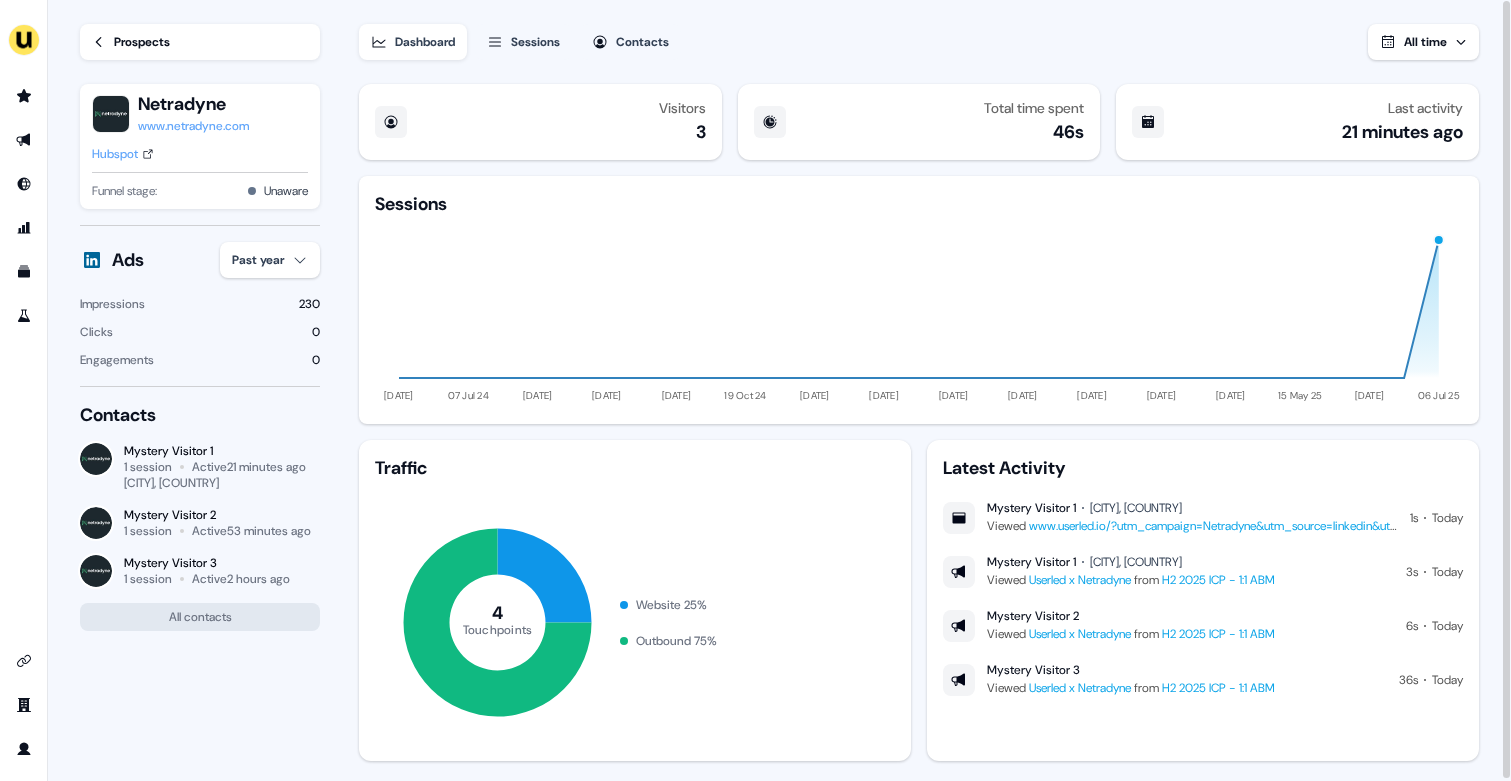 click on "For the best experience switch devices to a bigger screen. Go to Userled.io Loading... Prospects Netradyne www.netradyne.com Hubspot Funnel stage: Unaware Ads Past year Impressions 230 Clicks 0 Engagements 0 Contacts Mystery Visitor 1 1 session Active 21 minutes ago [CITY], [COUNTRY] Mystery Visitor 2 1 session Active 53 minutes ago Mystery Visitor 3 1 session Active 2 hours ago All contacts Dashboard Sessions [DATE] [DATE] [DATE] [DATE] [DATE] [DATE] [DATE] [DATE] [DATE] [DATE] [DATE] [DATE] [DATE] [DATE] [DATE] Traffic 4 Touchpoints Website 25 % Outbound 75 % Latest Activity Mystery Visitor 1 [CITY], [COUNTRY] Viewed www.userled.io/?utm_campaign=Netradyne&utm_source=linkedin&utm_medium=paid&hsa_acc=511879659&hsa_... 1s Today Mystery Visitor 1 [CITY], [COUNTRY] Viewed Userled x Netradyne from H2 2025 ICP - 1:1 ABM 3s Today Mystery Visitor 2 Viewed" at bounding box center (755, 390) 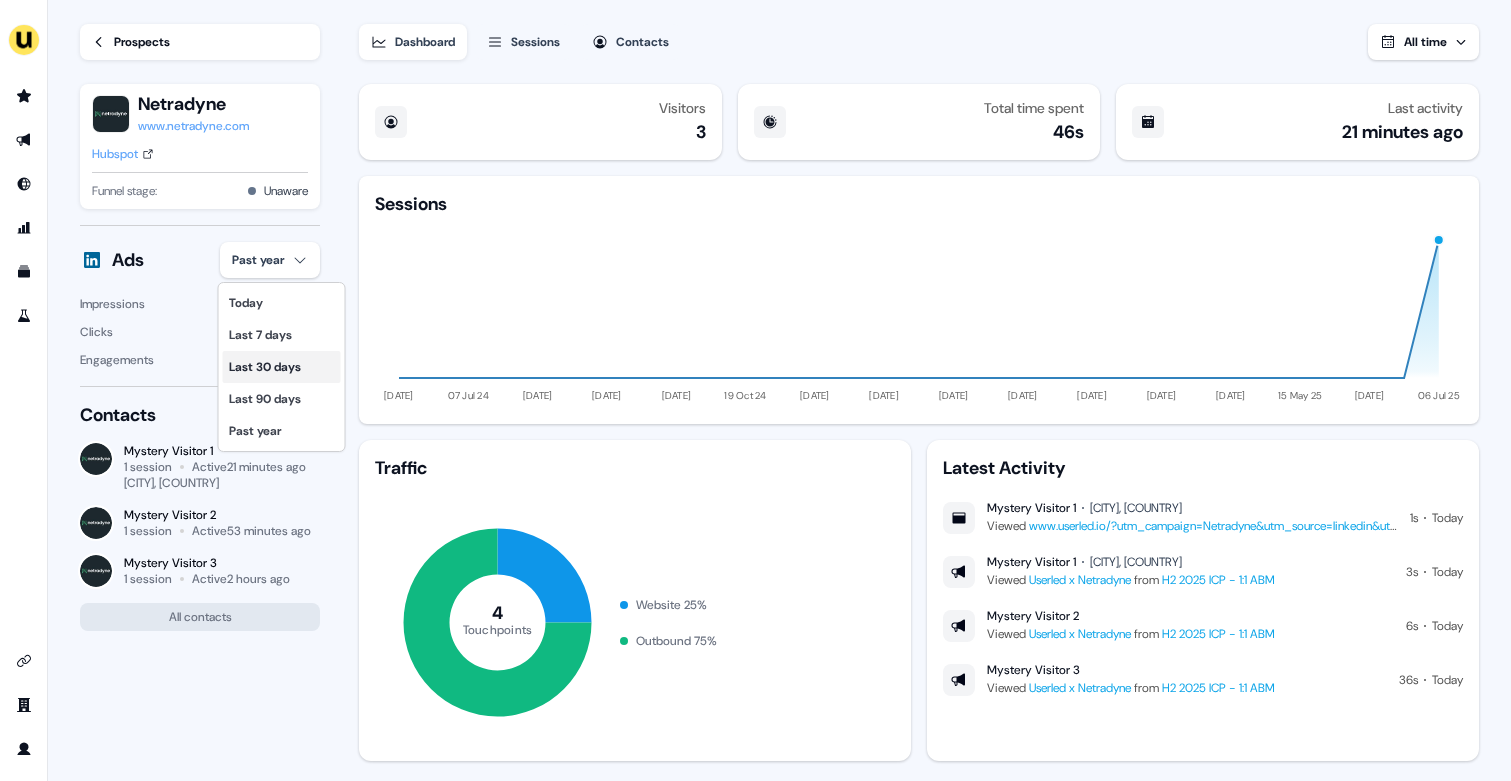 click on "Last 30 days" at bounding box center [282, 367] 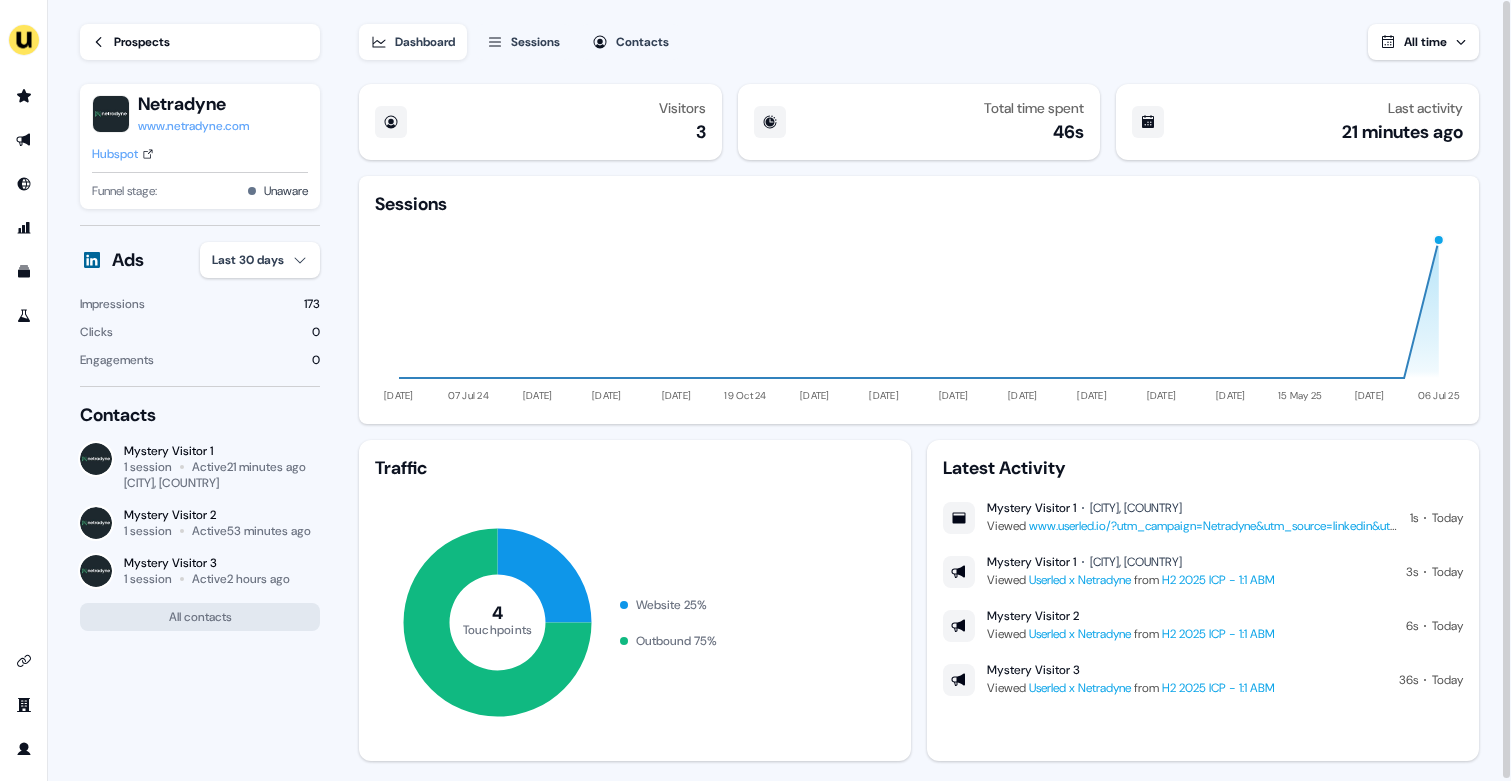 click on "Prospects" at bounding box center (142, 42) 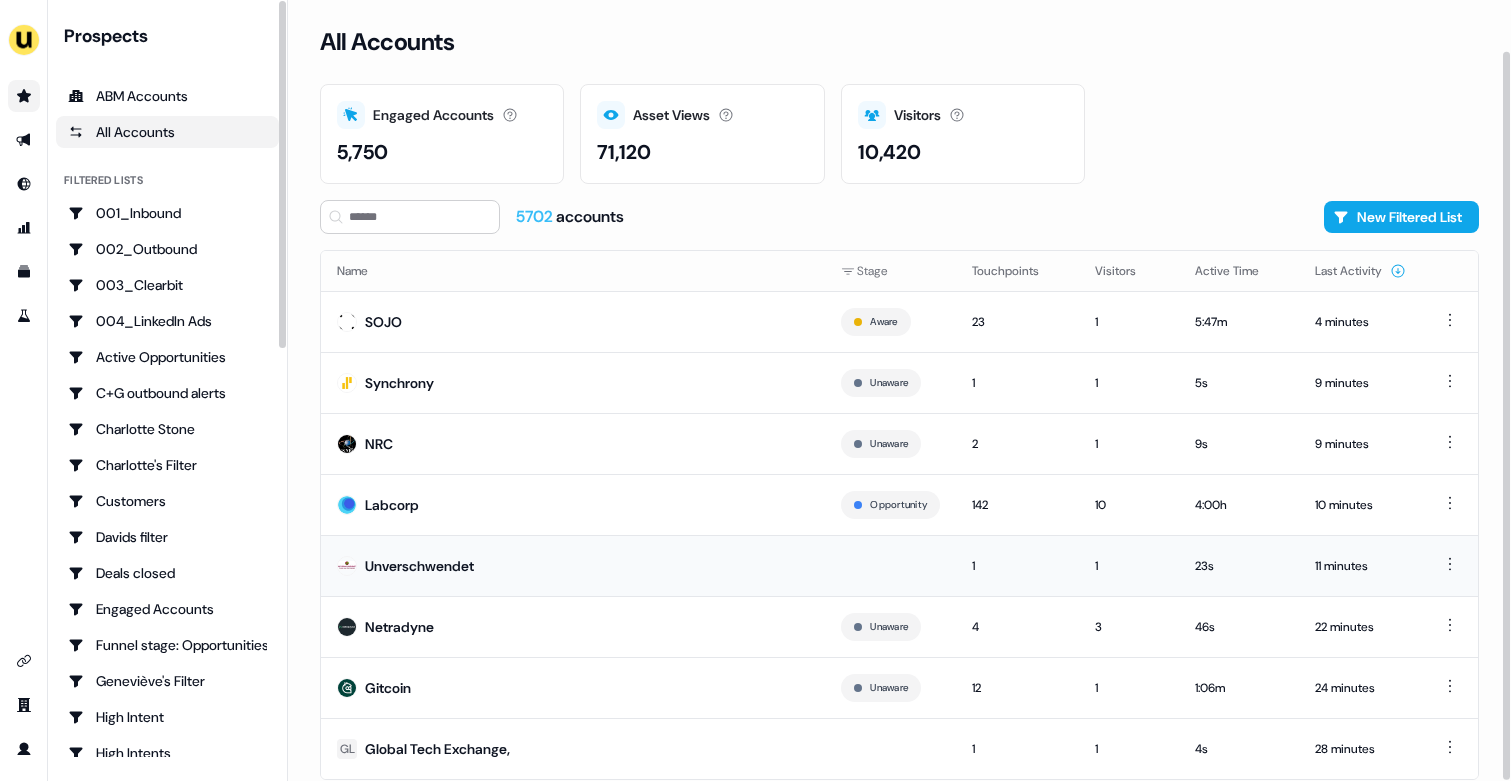 scroll, scrollTop: 54, scrollLeft: 0, axis: vertical 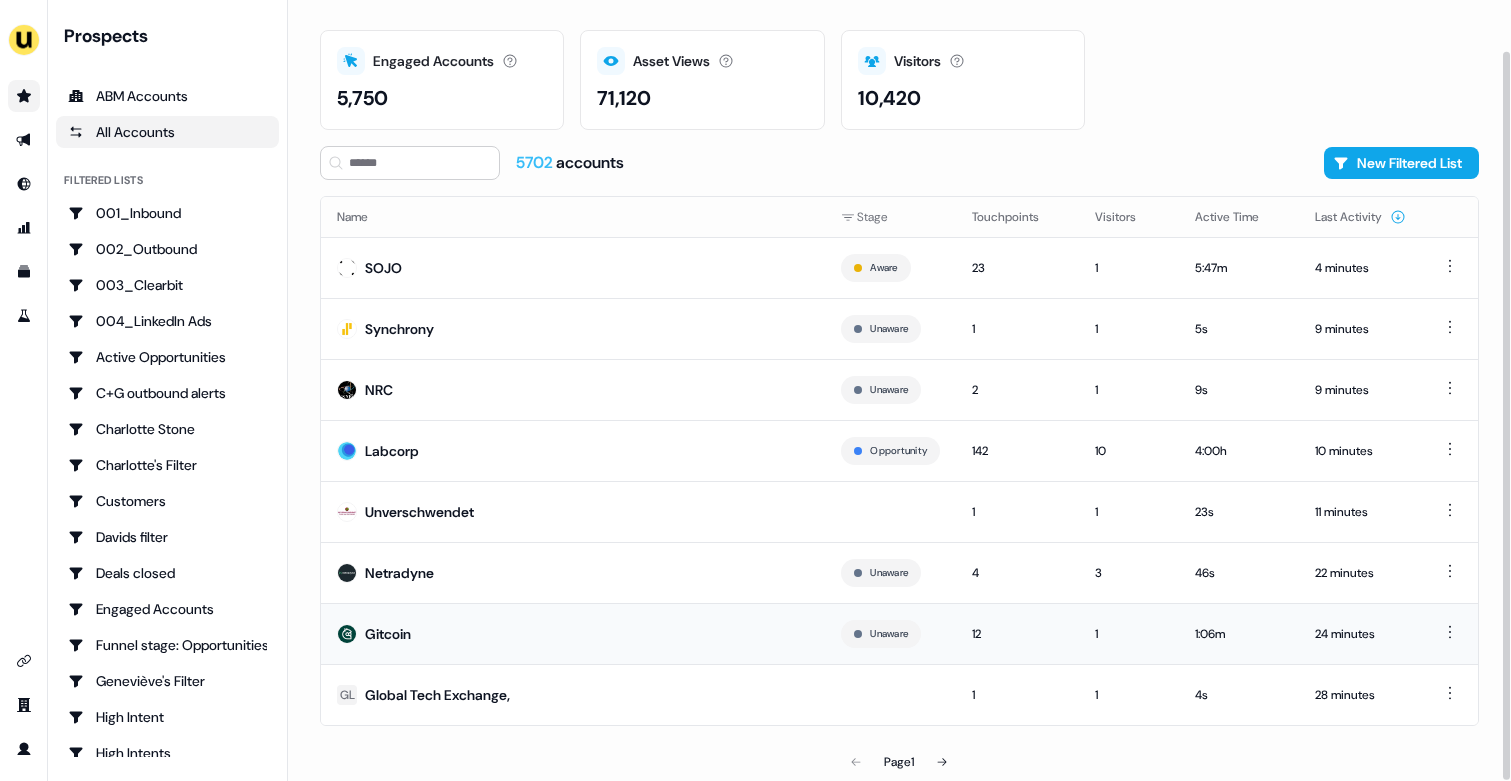 click on "Gitcoin" at bounding box center [573, 633] 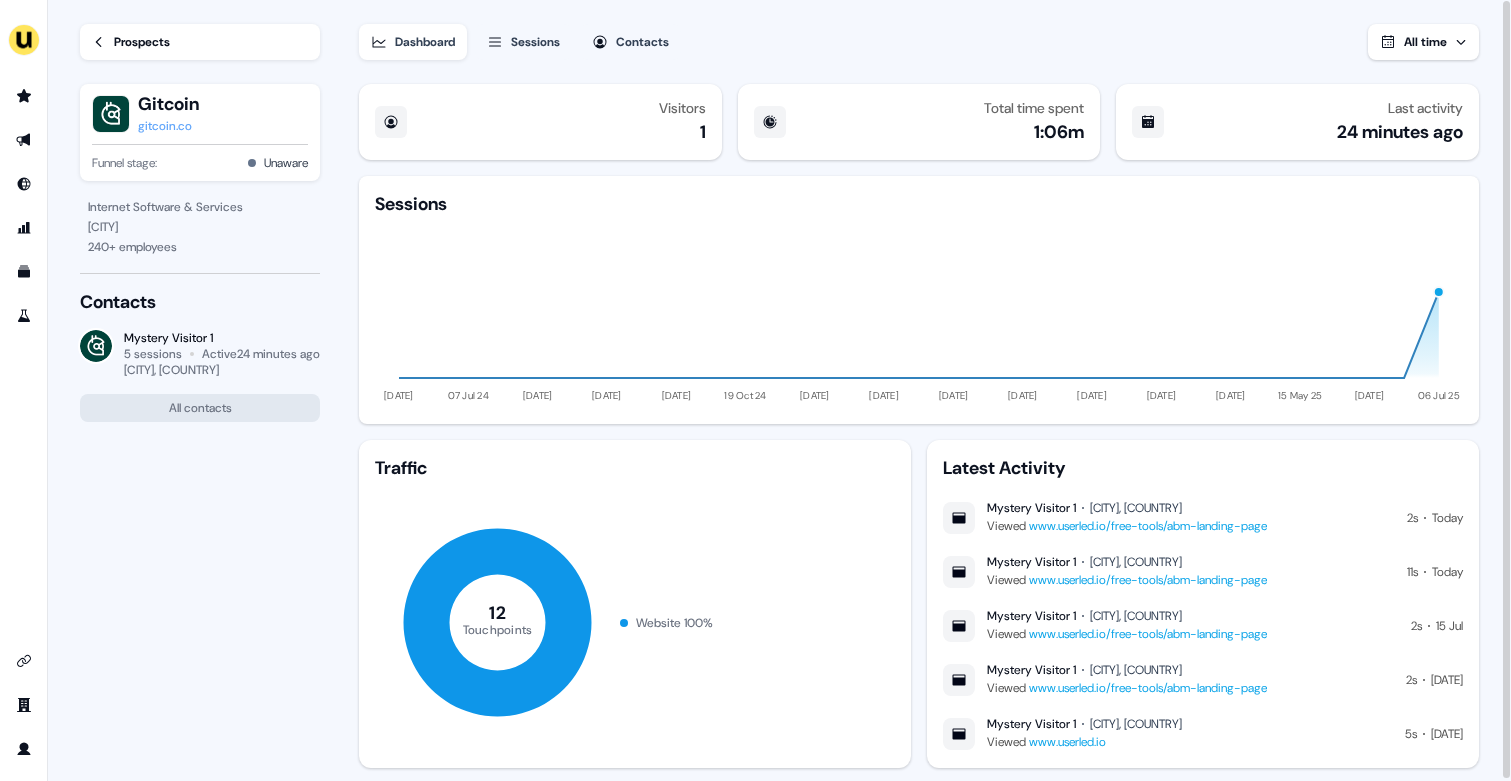 click on "Prospects" at bounding box center [142, 42] 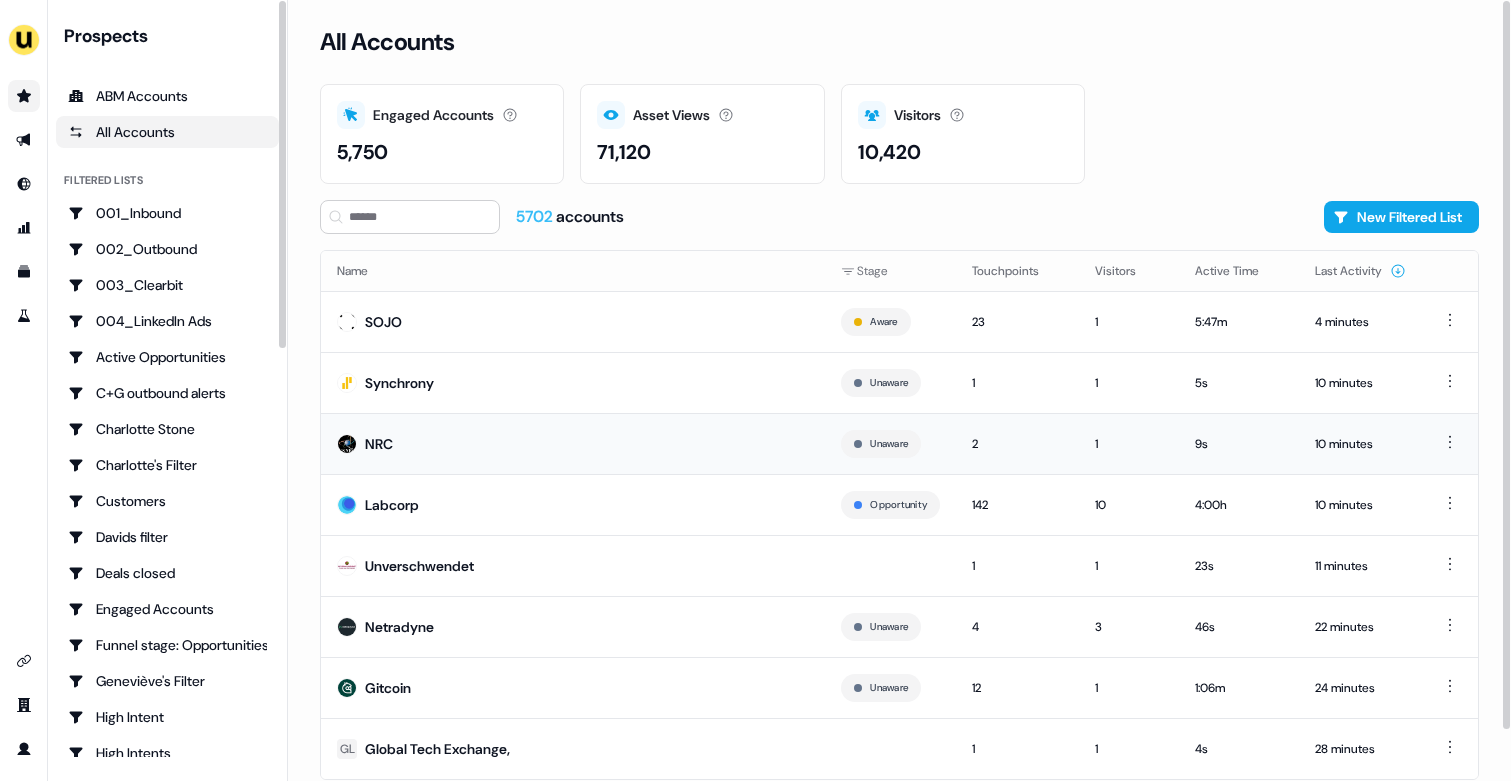 scroll, scrollTop: 54, scrollLeft: 0, axis: vertical 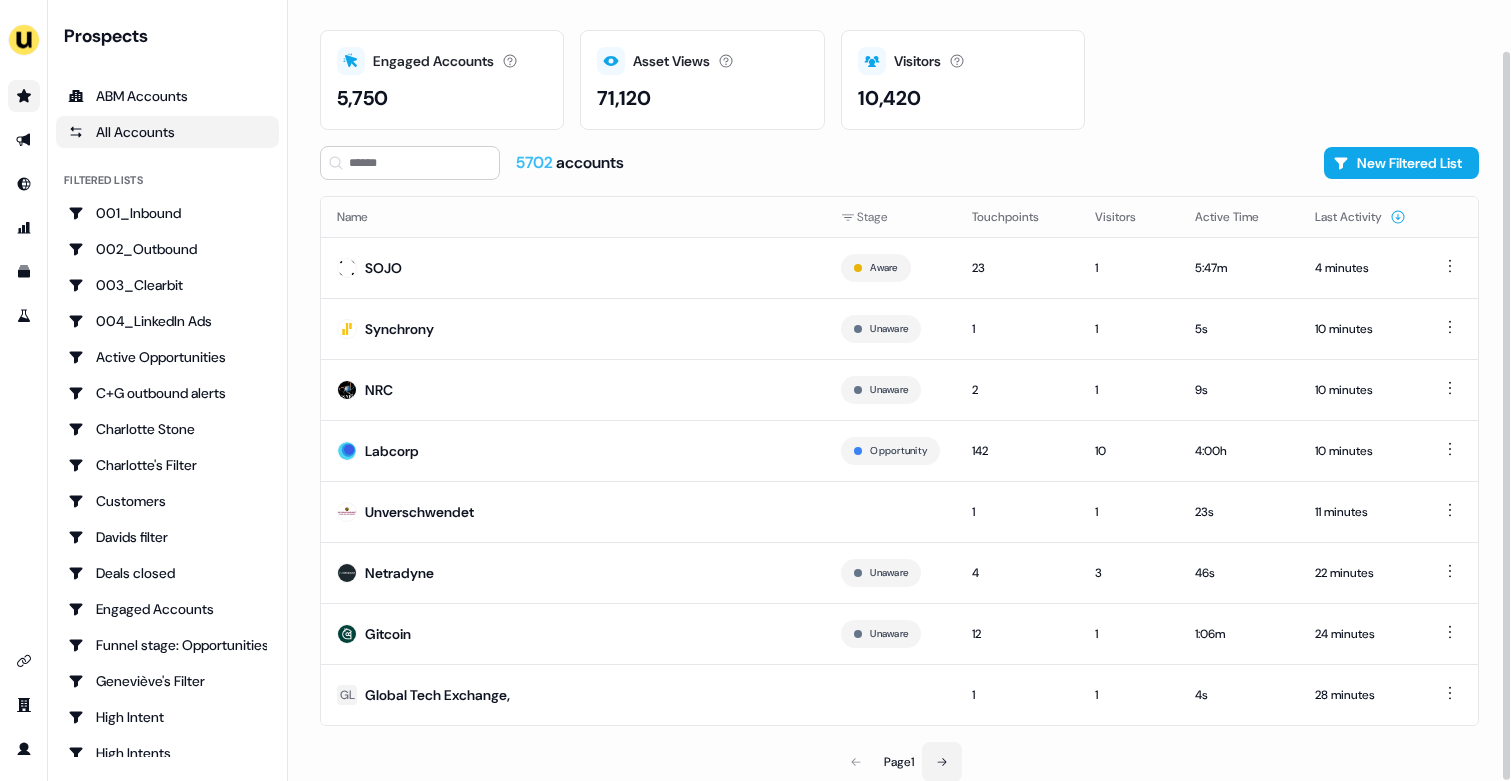 click at bounding box center [942, 762] 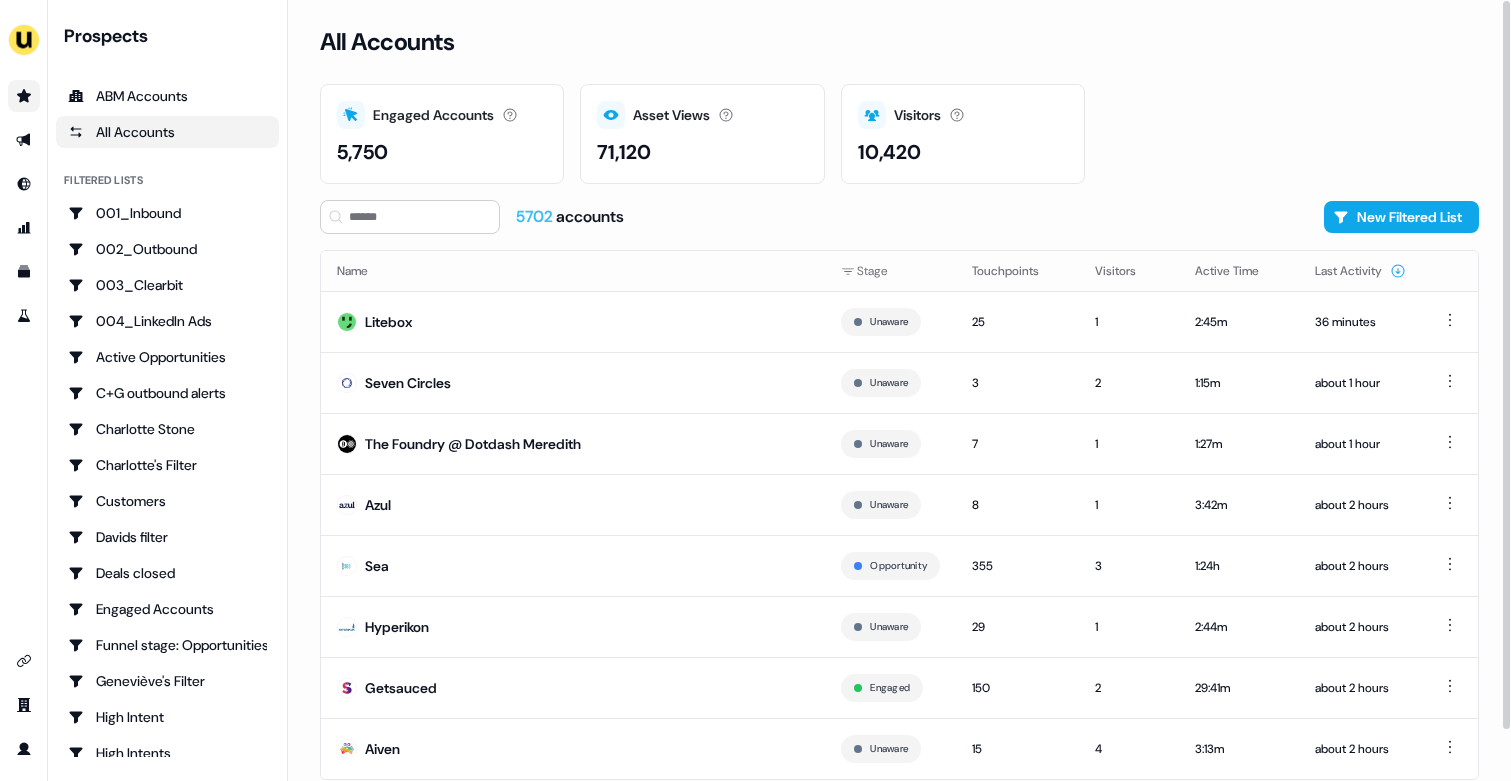 scroll, scrollTop: 54, scrollLeft: 0, axis: vertical 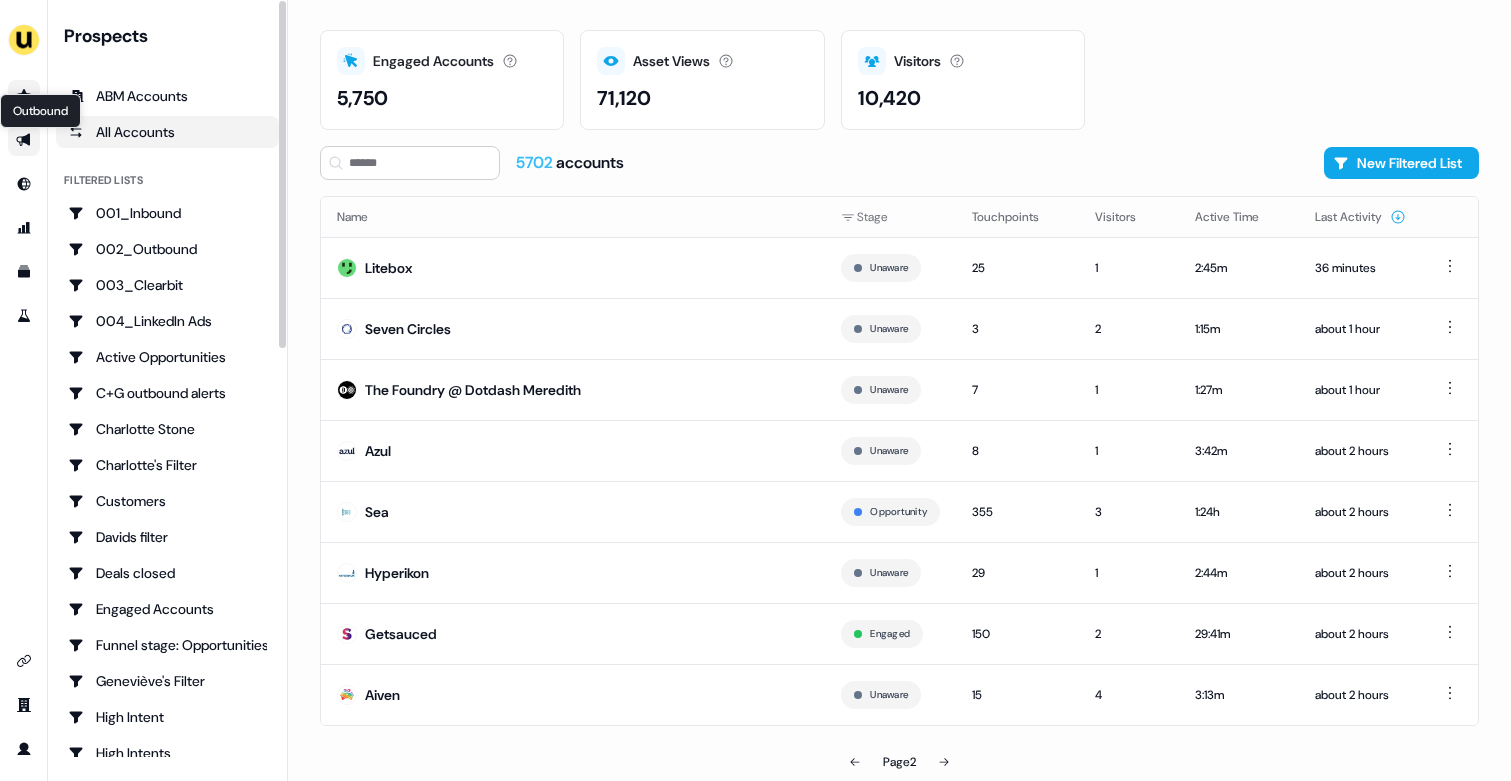click 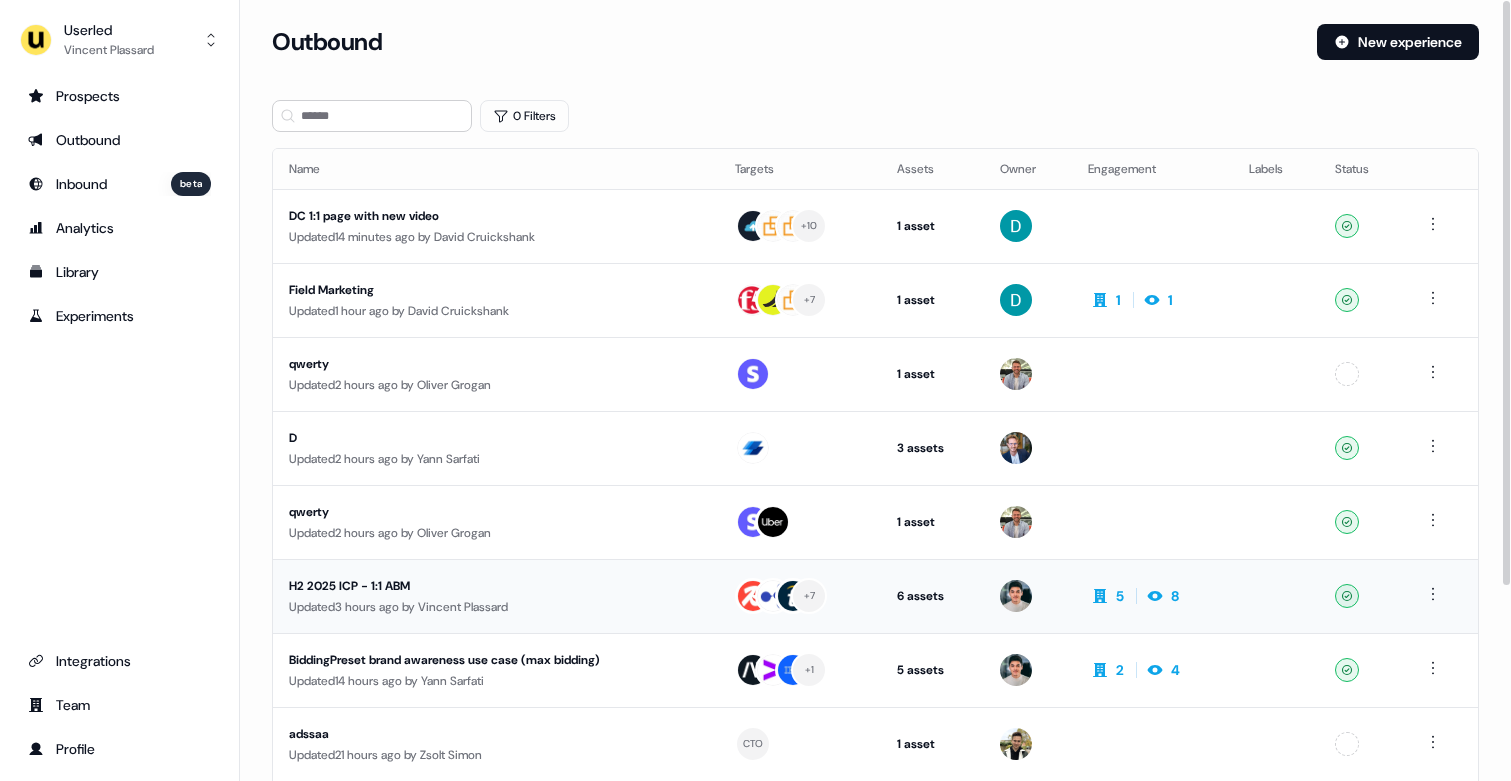 click on "Updated 3 hours ago by [FIRST] [LAST]" at bounding box center (496, 607) 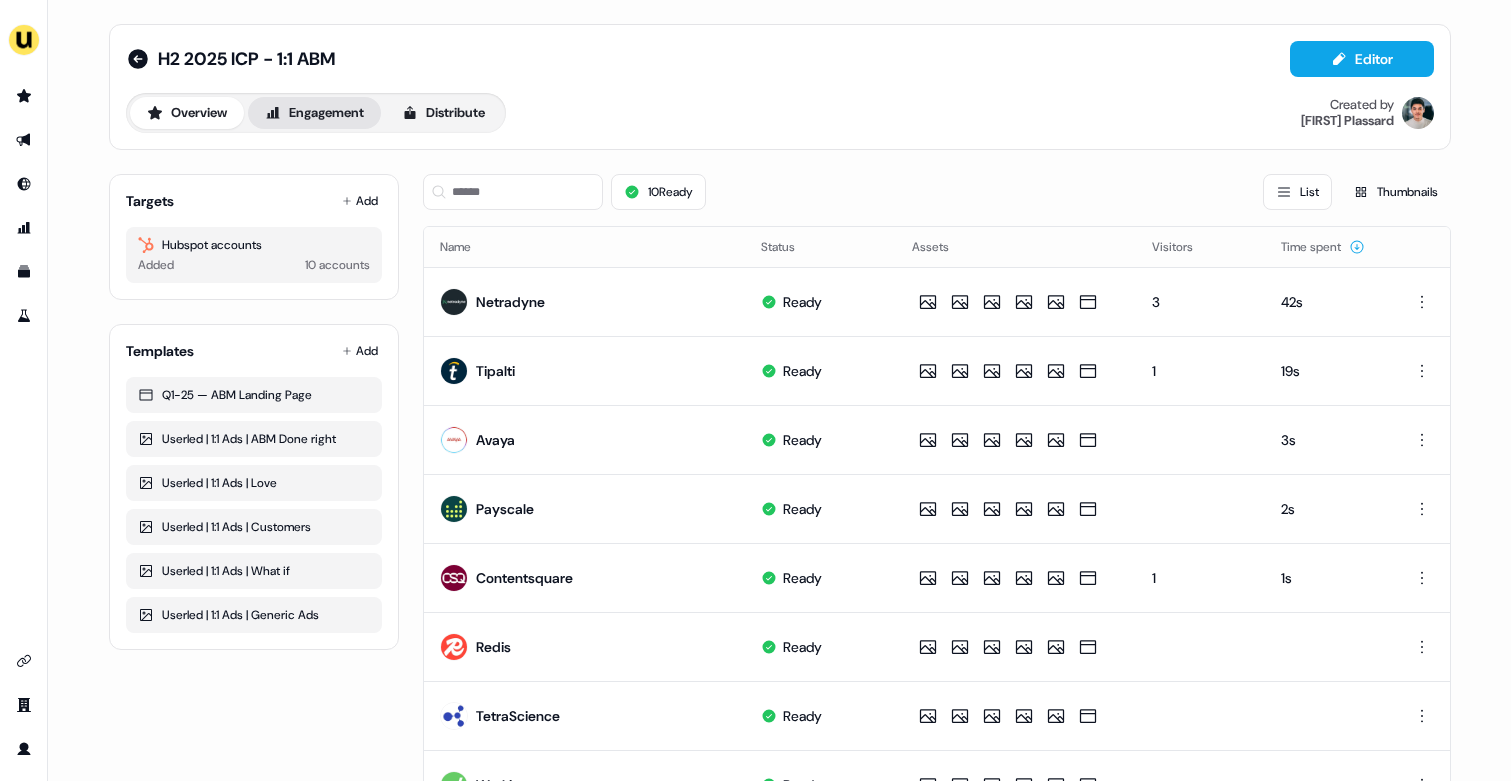 click on "Engagement" at bounding box center (314, 113) 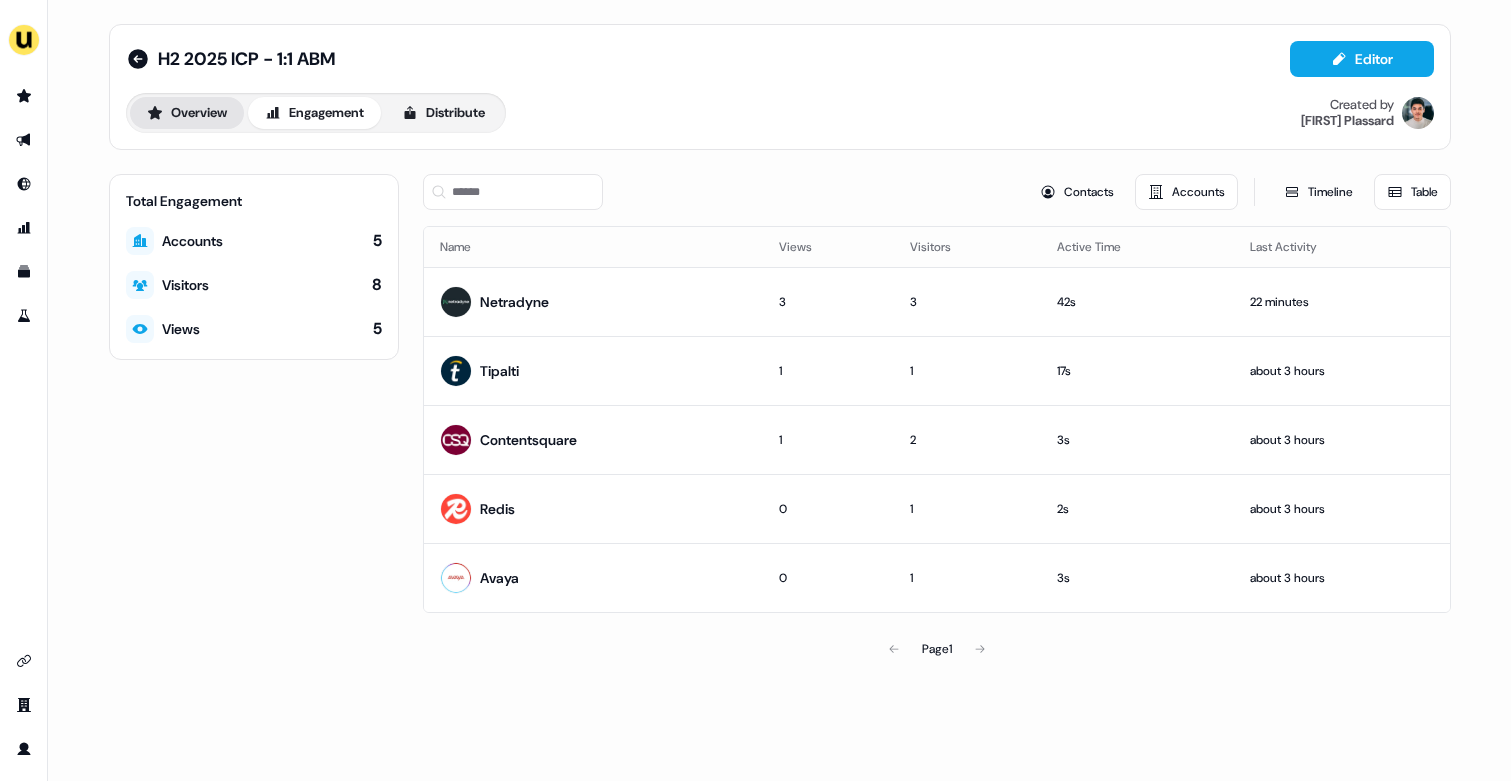 click 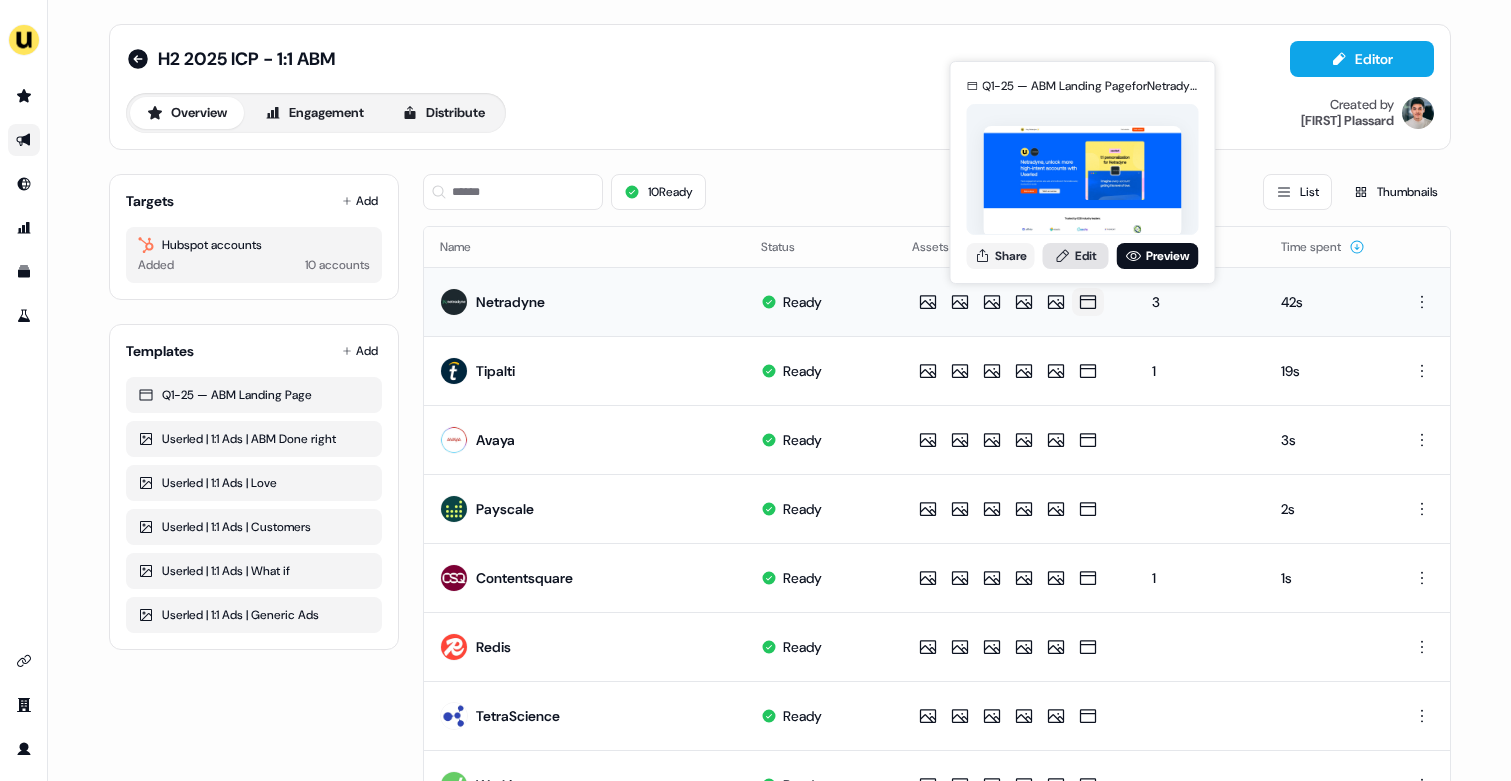 click on "Edit" at bounding box center (1076, 256) 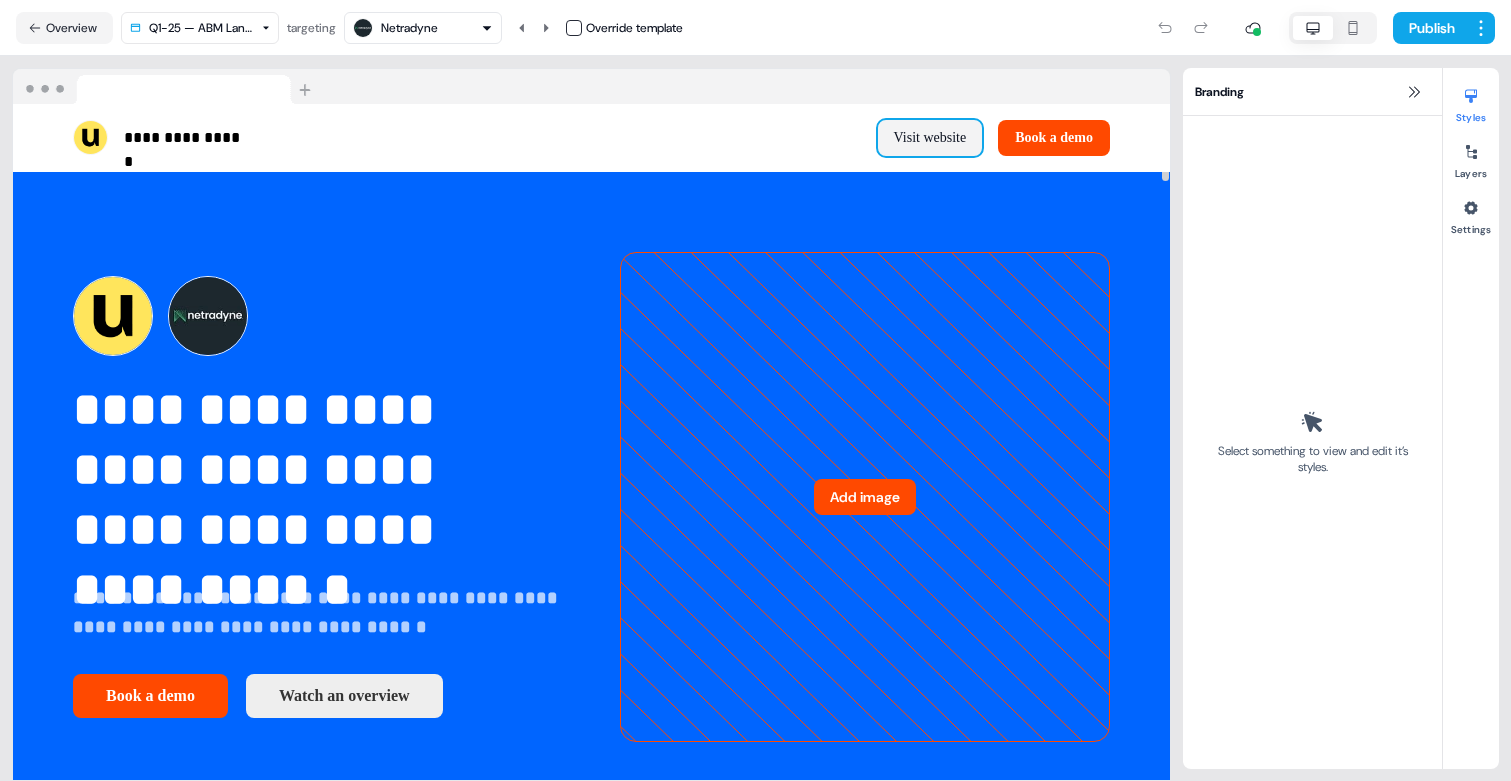 click on "Visit website" at bounding box center (930, 138) 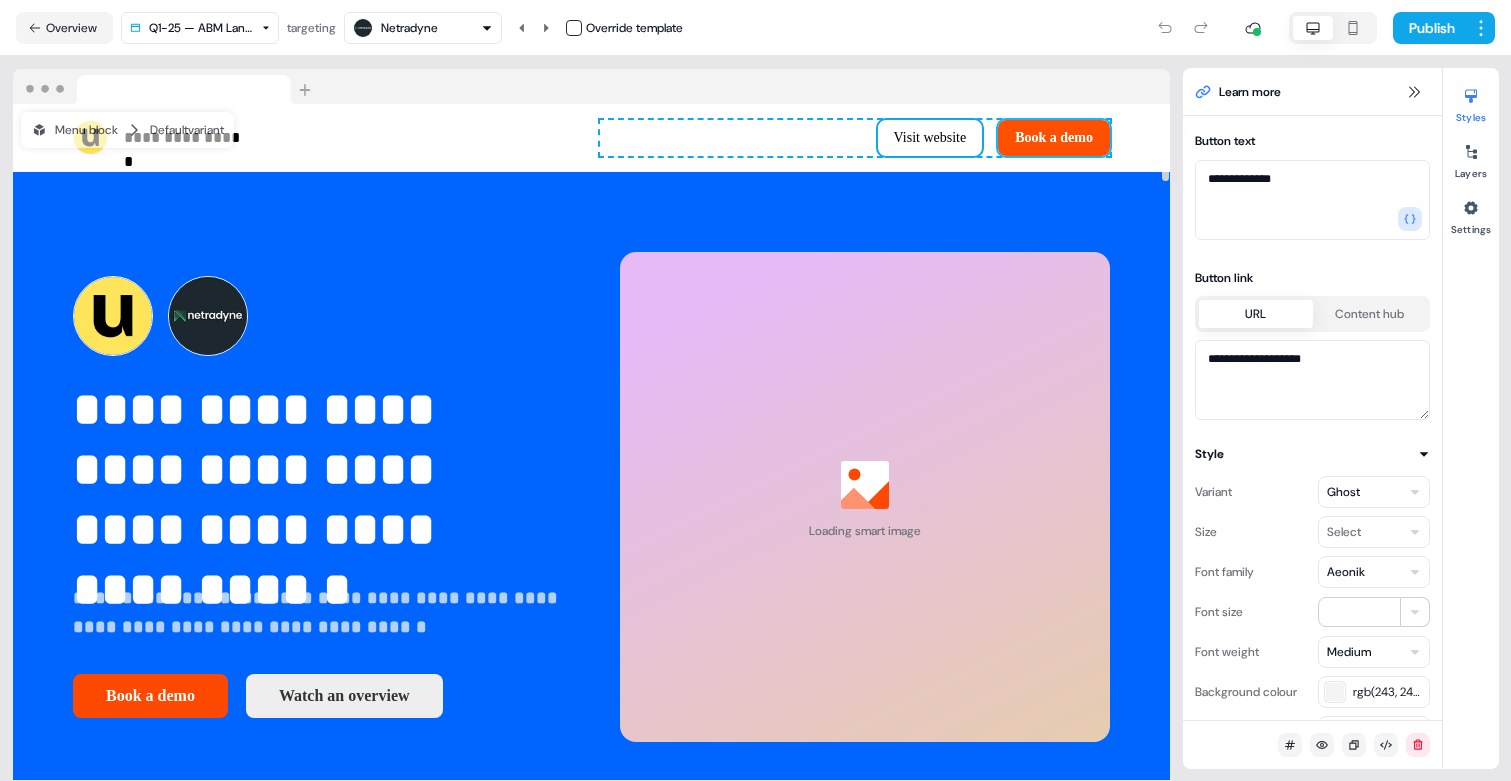 click on "Book a demo" at bounding box center [1054, 138] 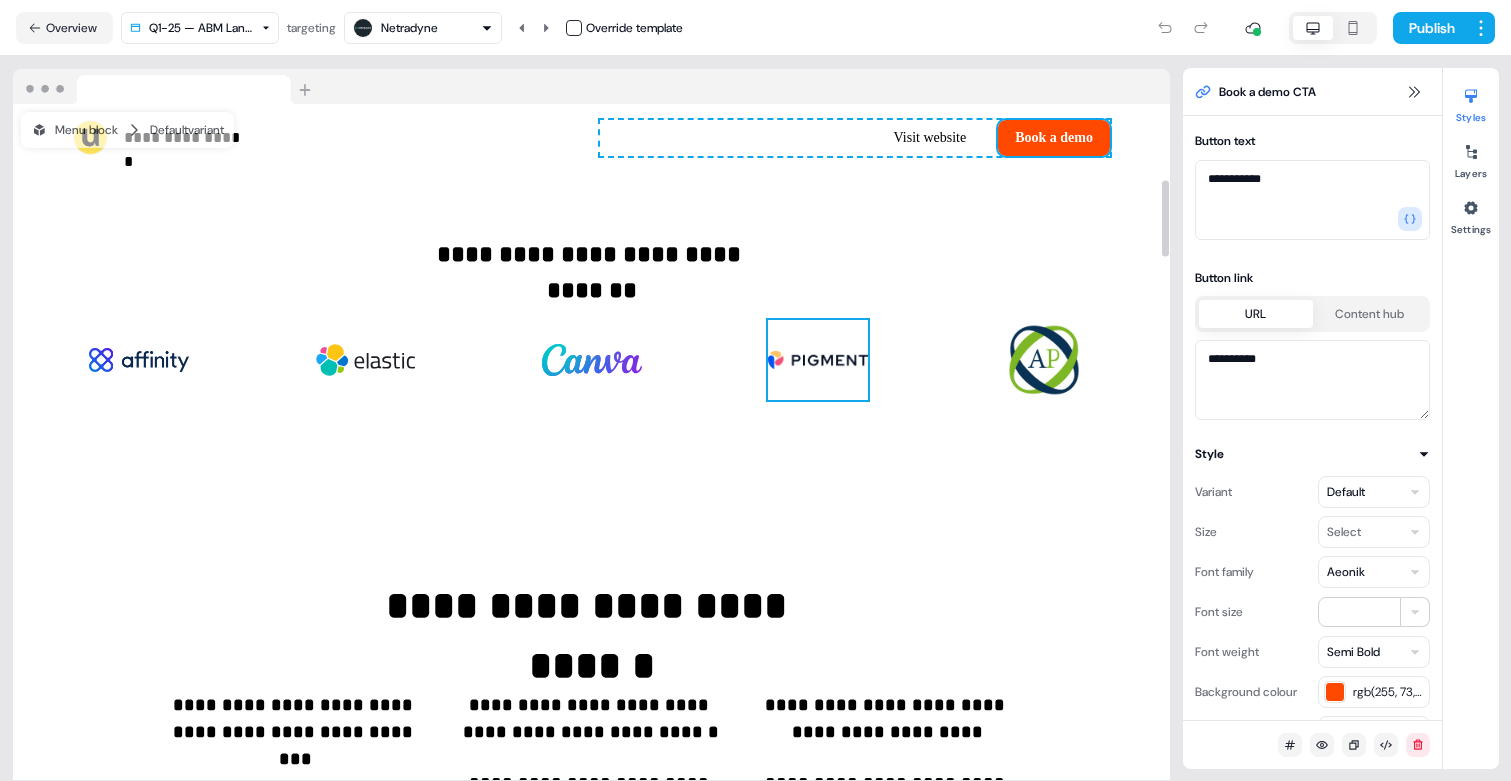 scroll, scrollTop: 0, scrollLeft: 0, axis: both 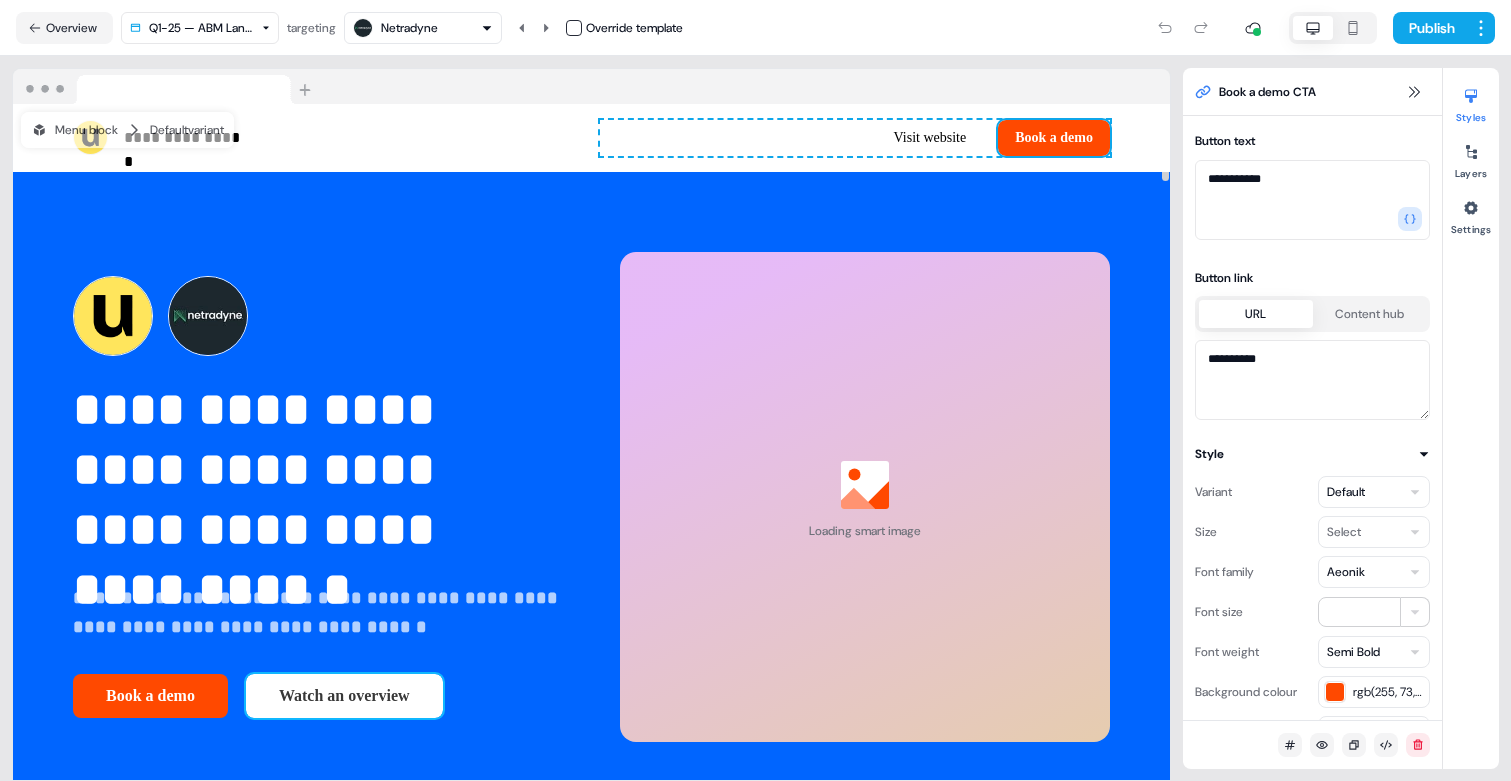 click on "Watch an overview" at bounding box center [344, 696] 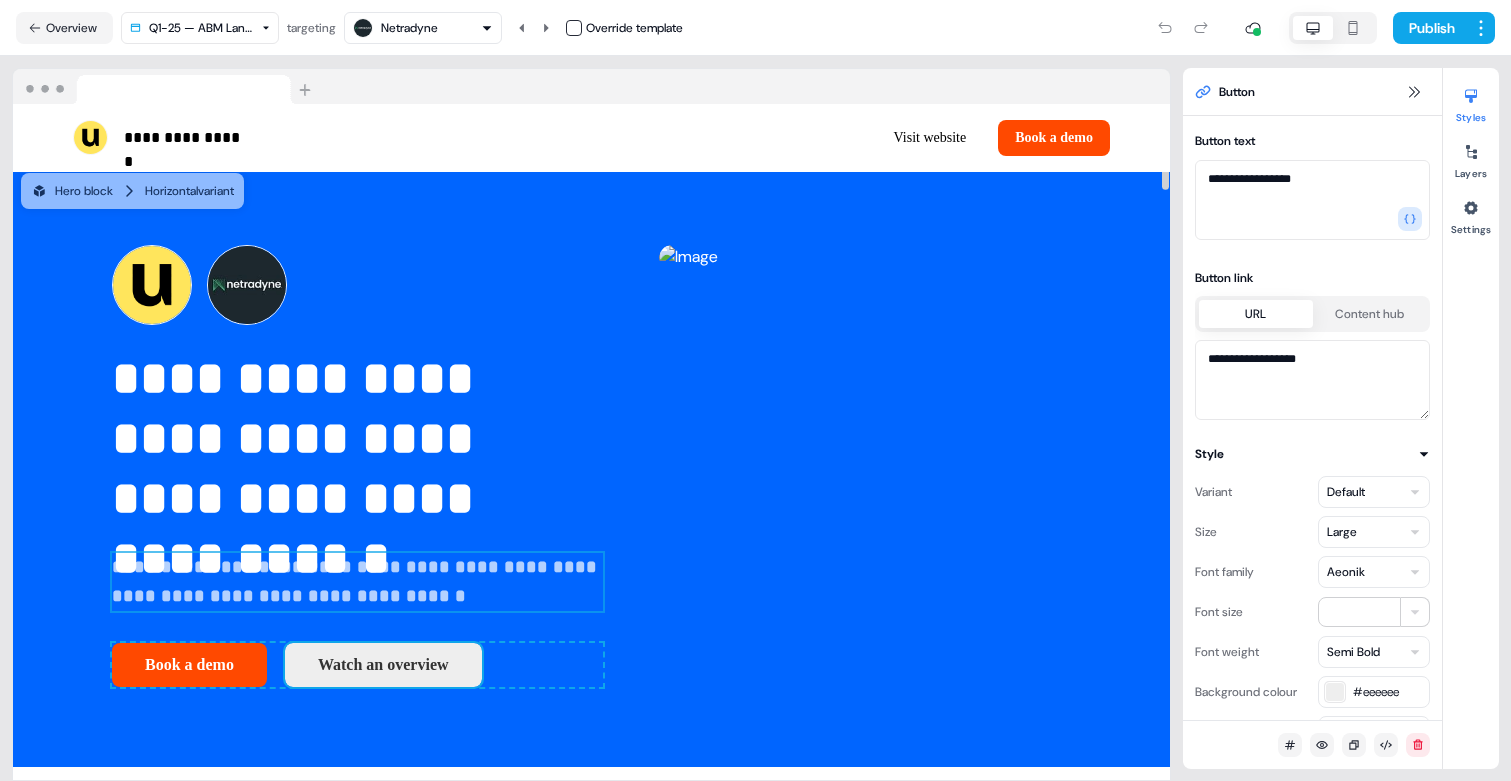 scroll, scrollTop: 3, scrollLeft: 0, axis: vertical 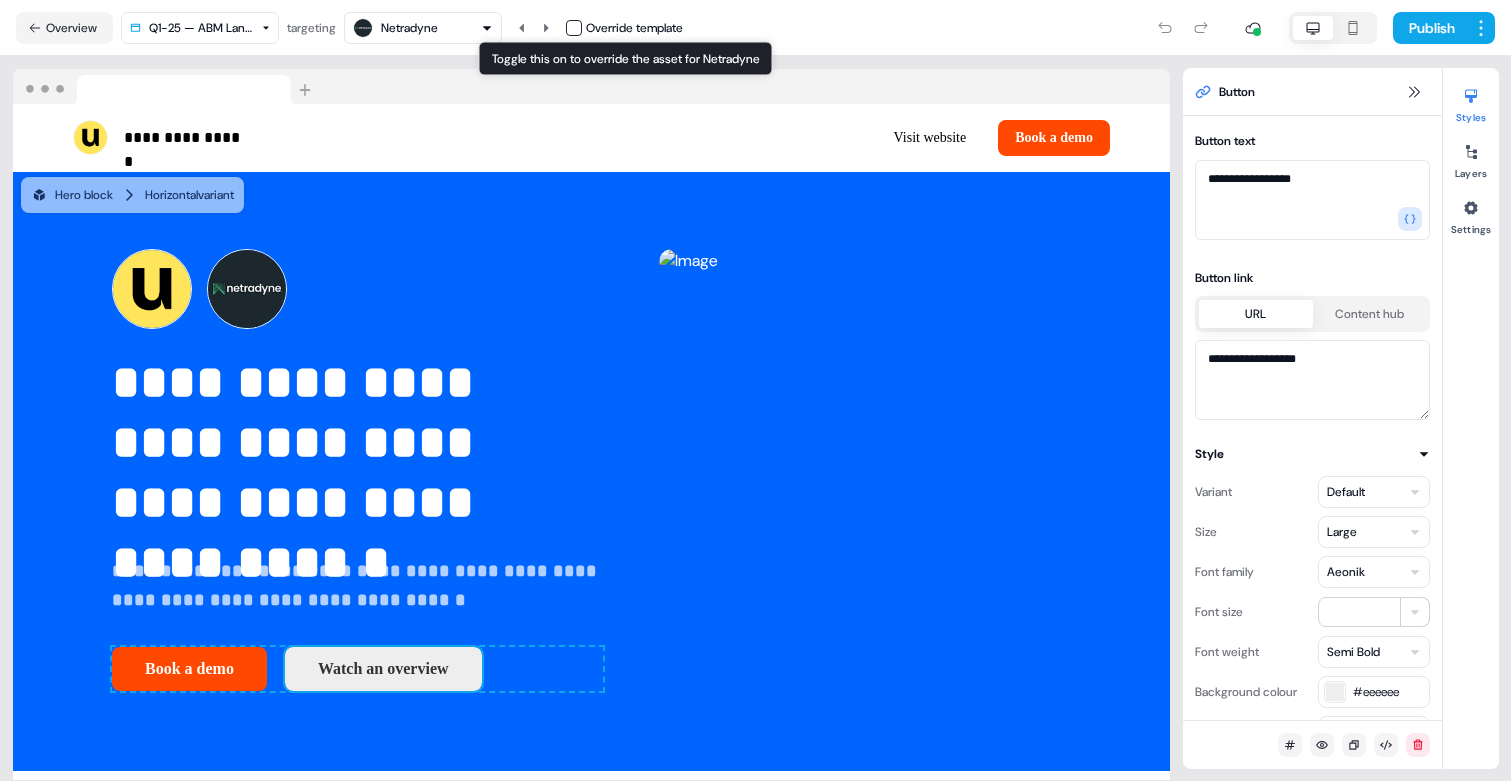 click at bounding box center [574, 28] 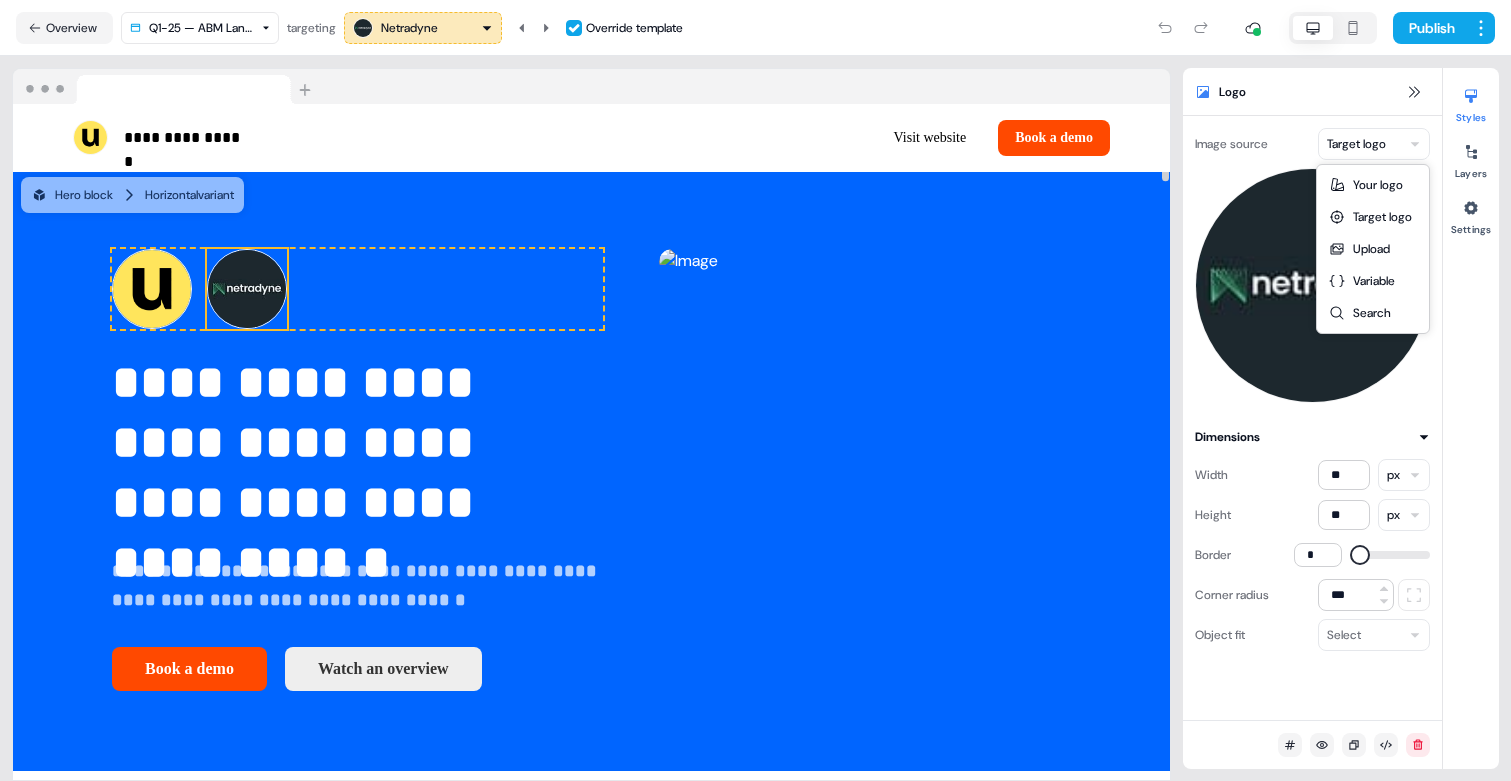 click on "**********" at bounding box center [755, 390] 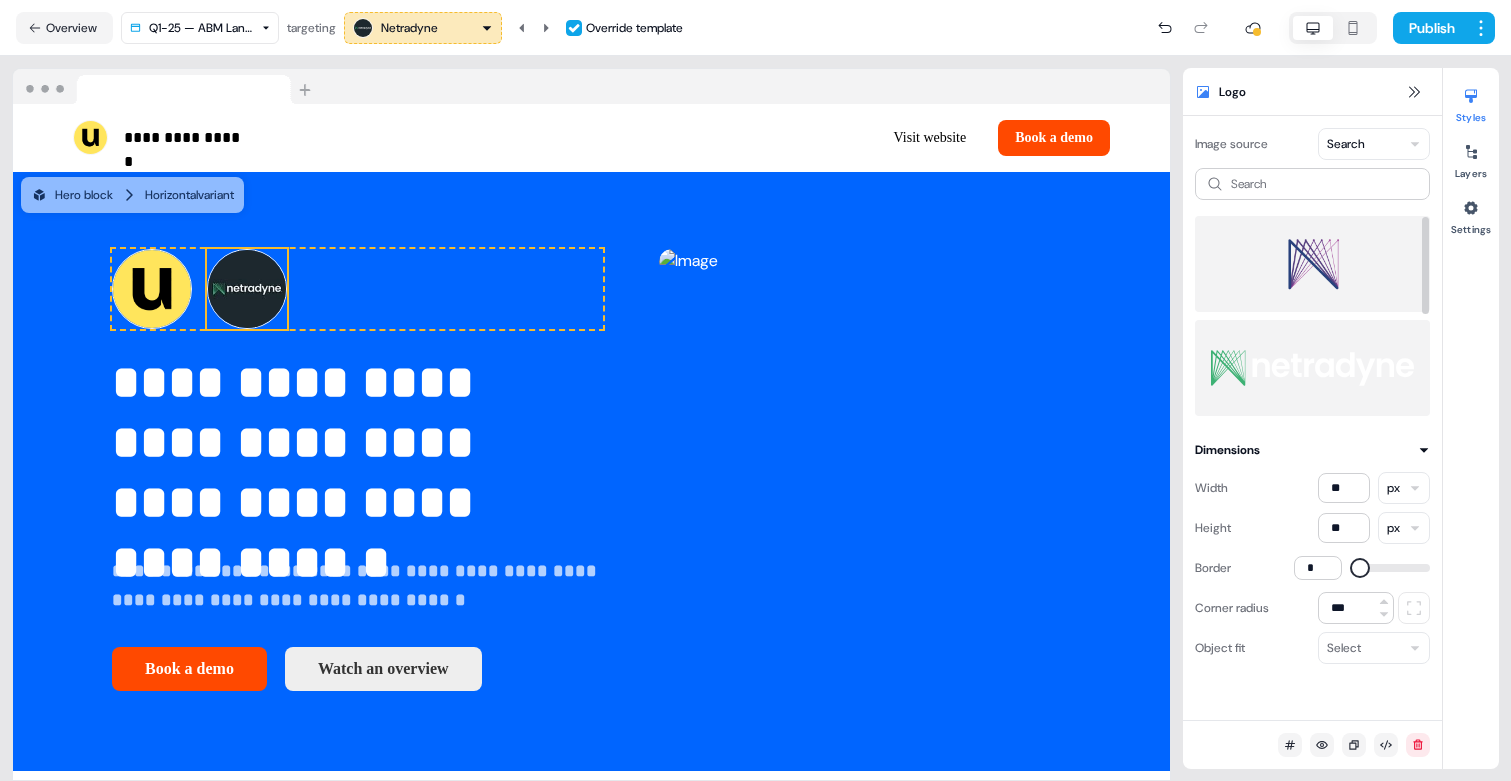 click at bounding box center [1312, 264] 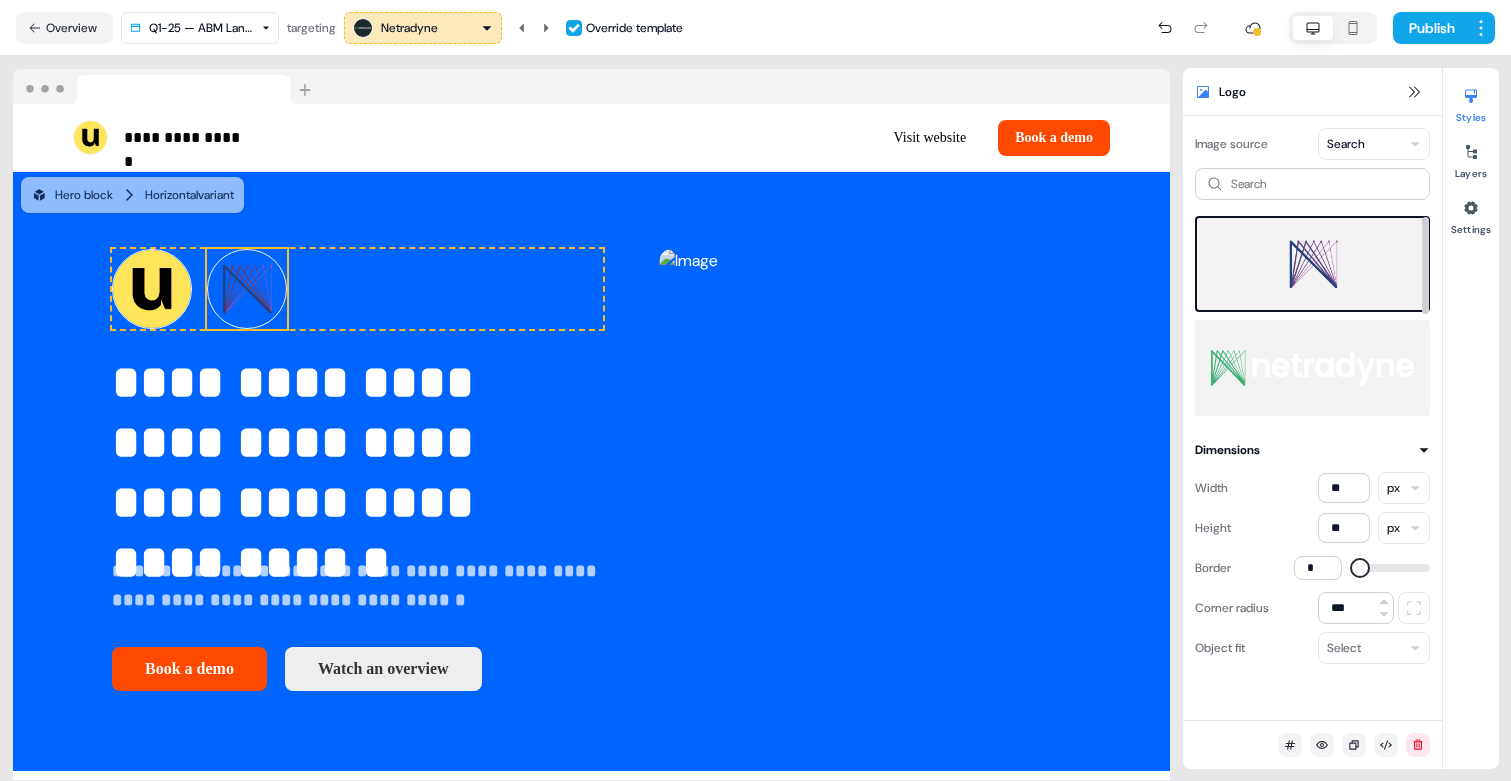 click at bounding box center [1312, 368] 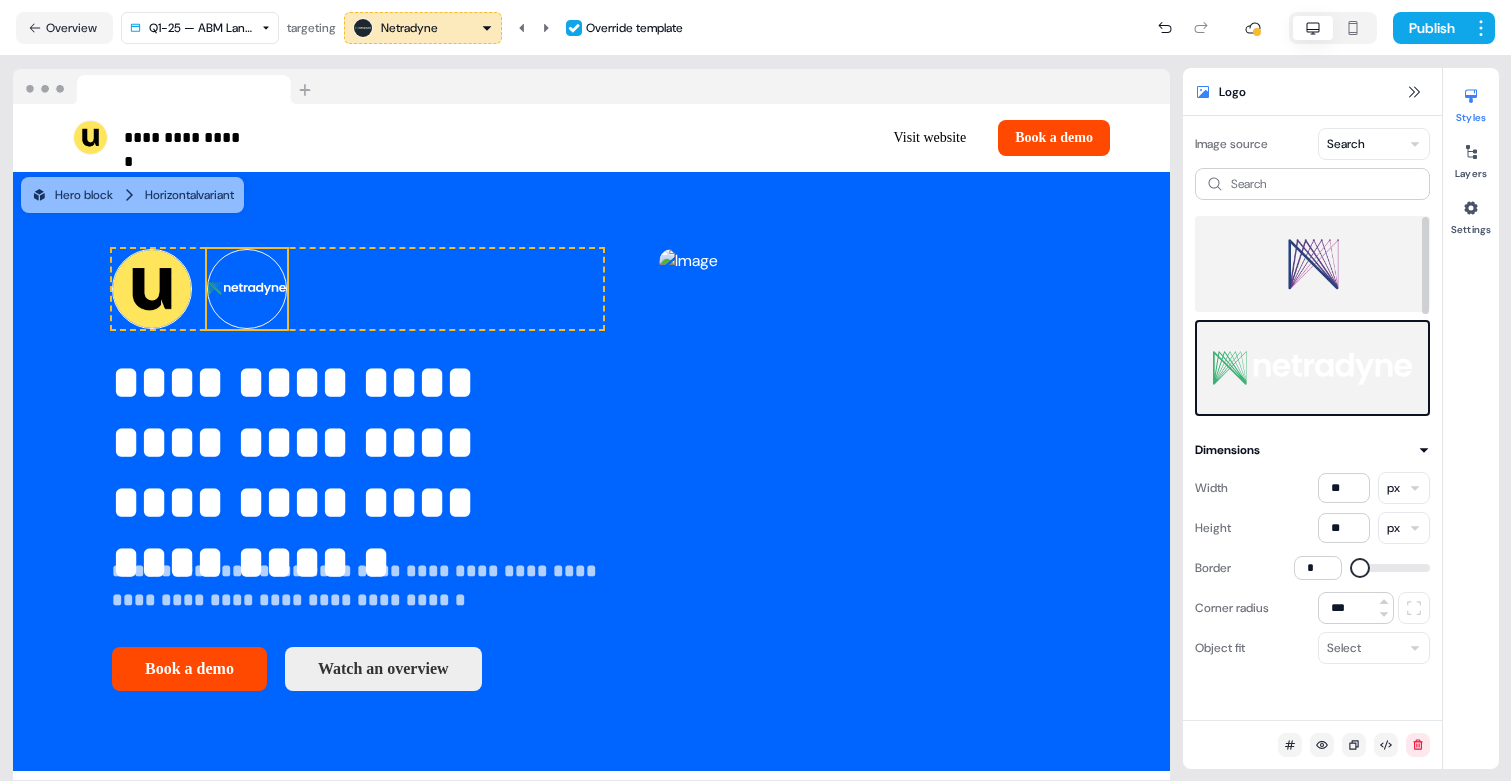 click on "**********" at bounding box center (755, 390) 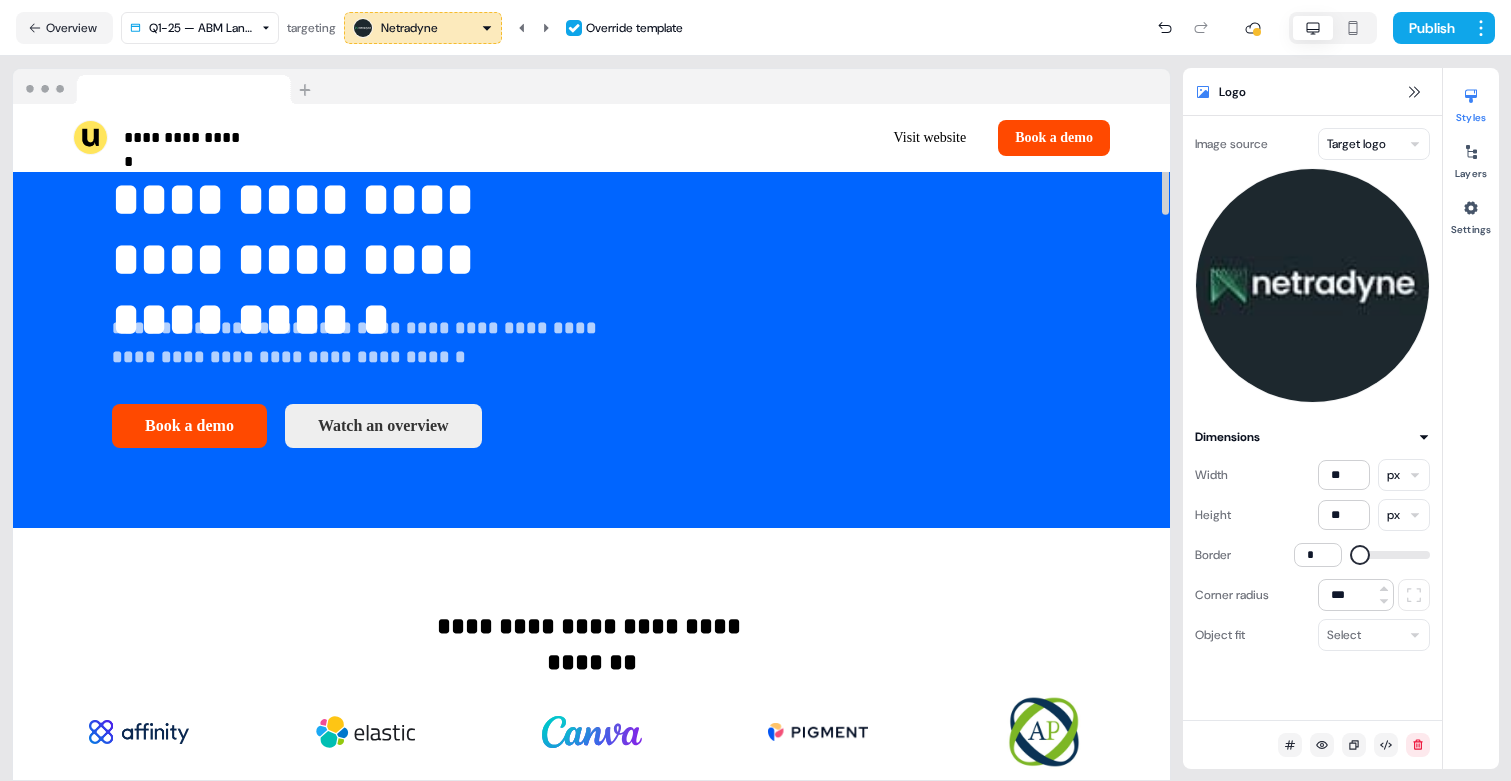 scroll, scrollTop: 69, scrollLeft: 0, axis: vertical 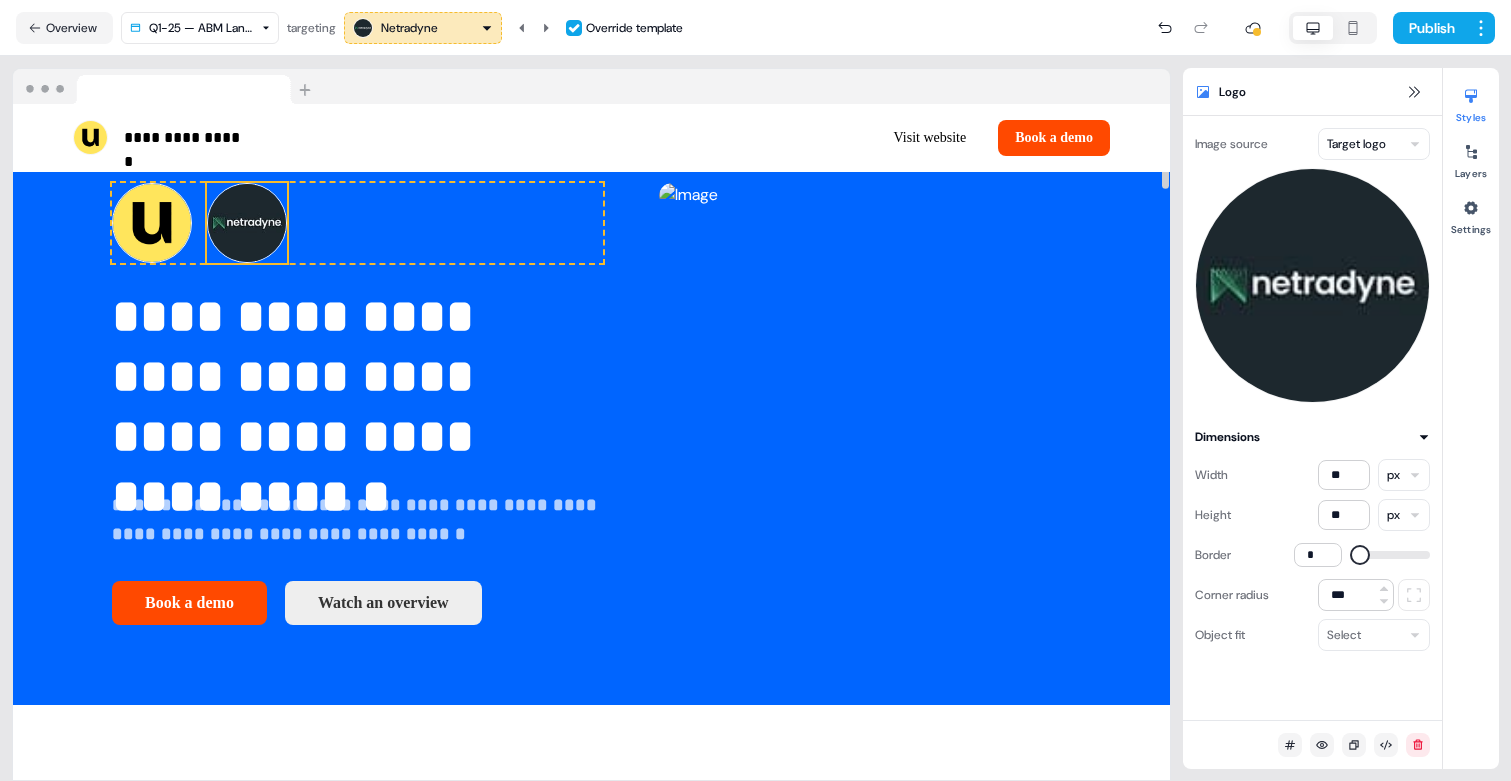 click at bounding box center (574, 28) 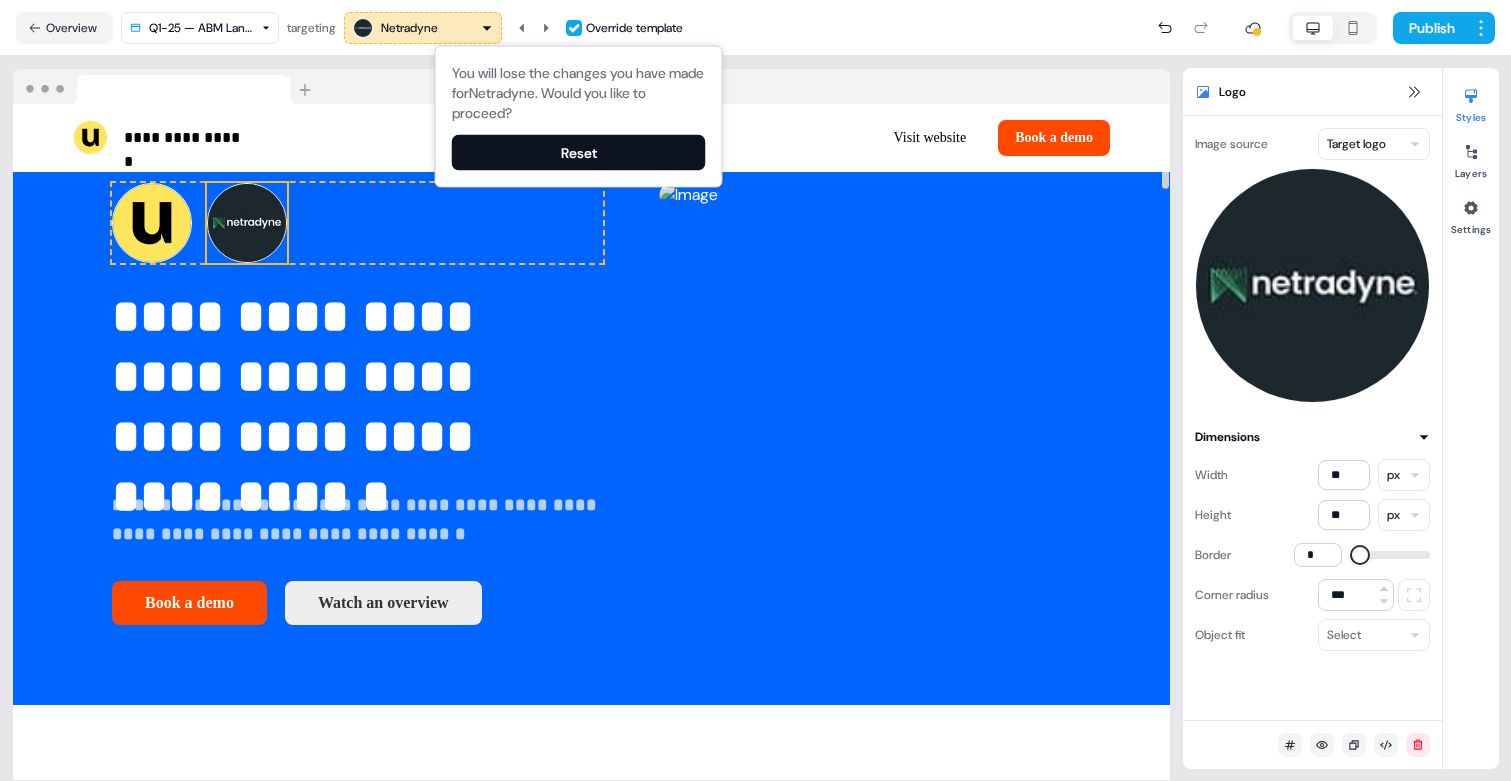 scroll, scrollTop: 0, scrollLeft: 0, axis: both 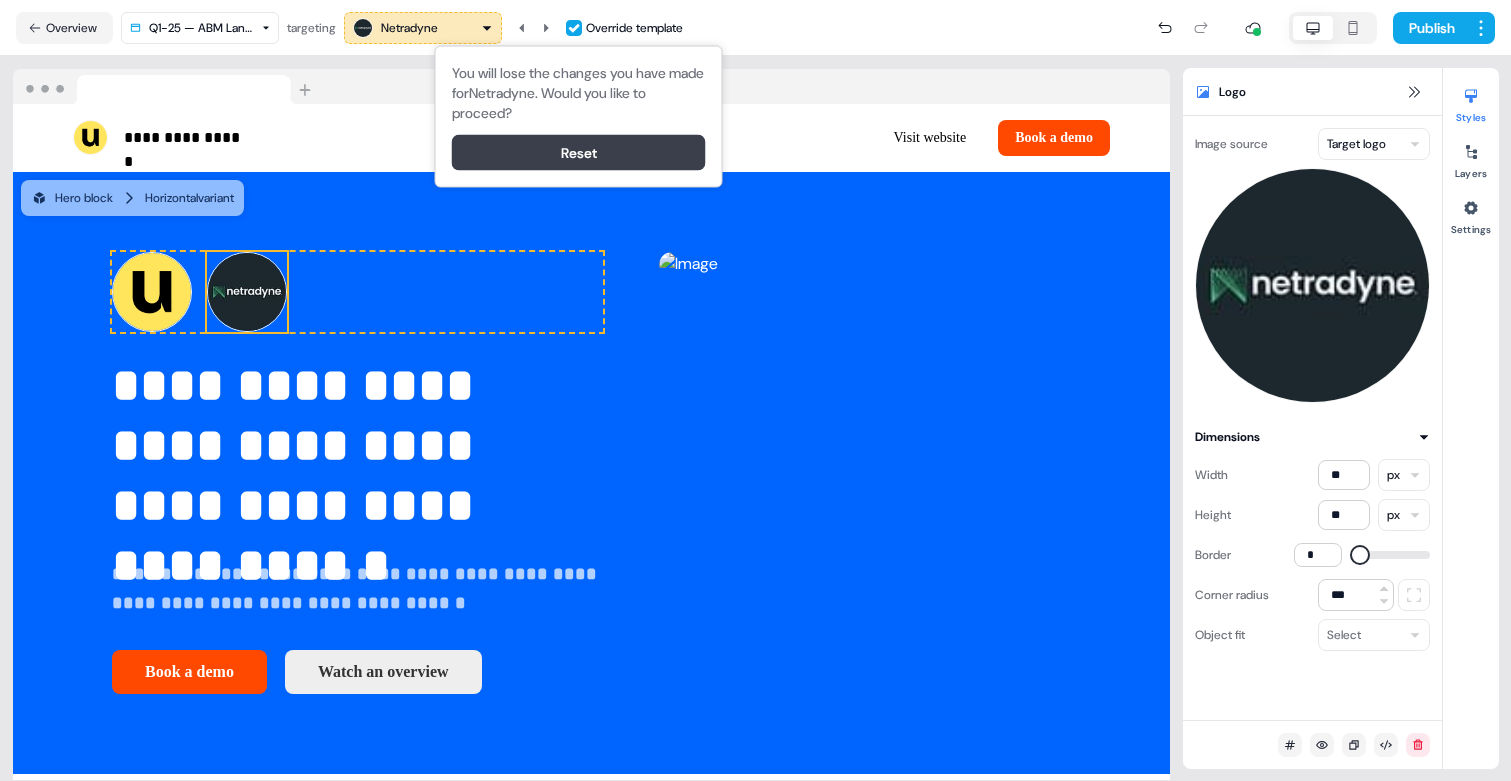 click on "Reset" at bounding box center [579, 153] 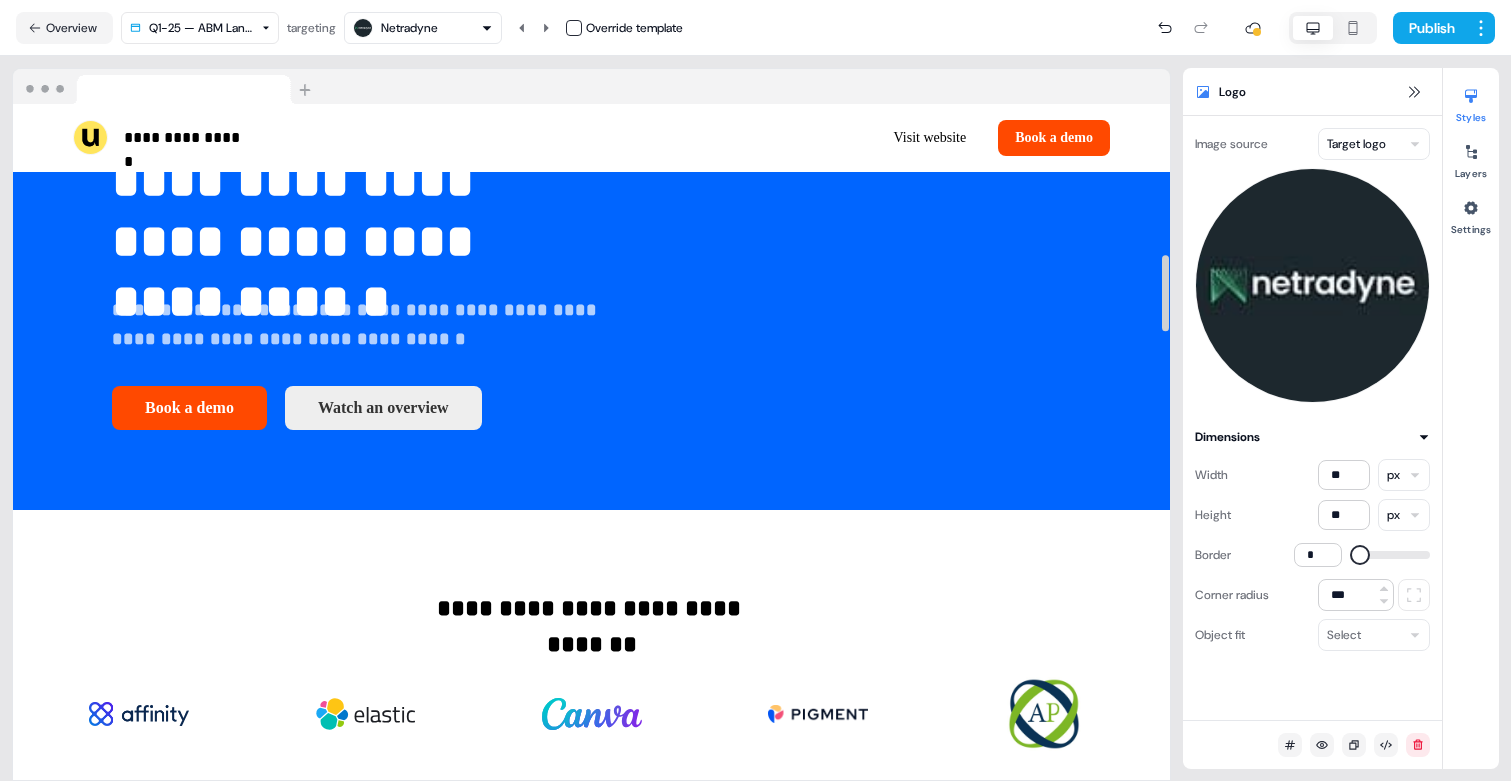 scroll, scrollTop: 0, scrollLeft: 0, axis: both 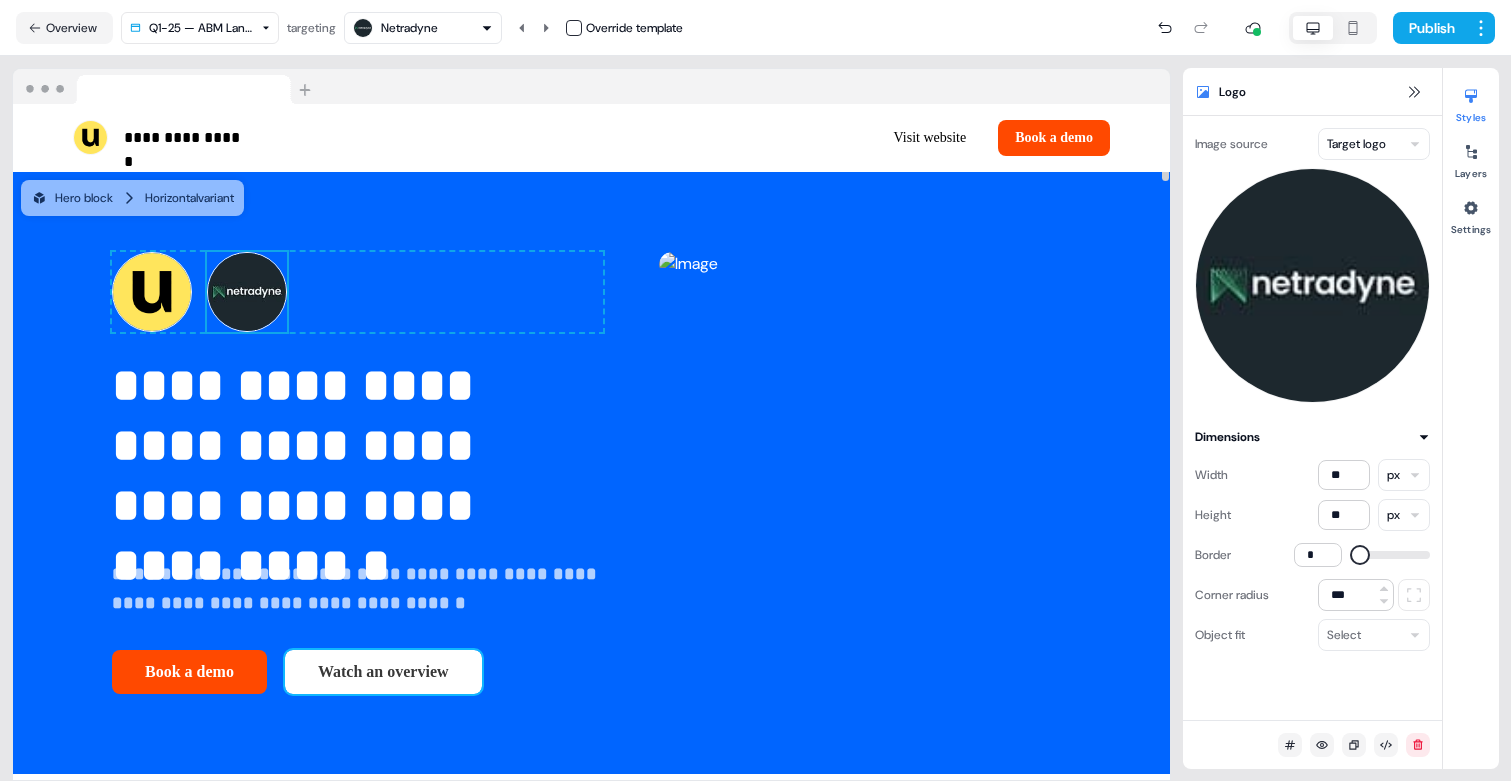 click on "Watch an overview" at bounding box center [383, 672] 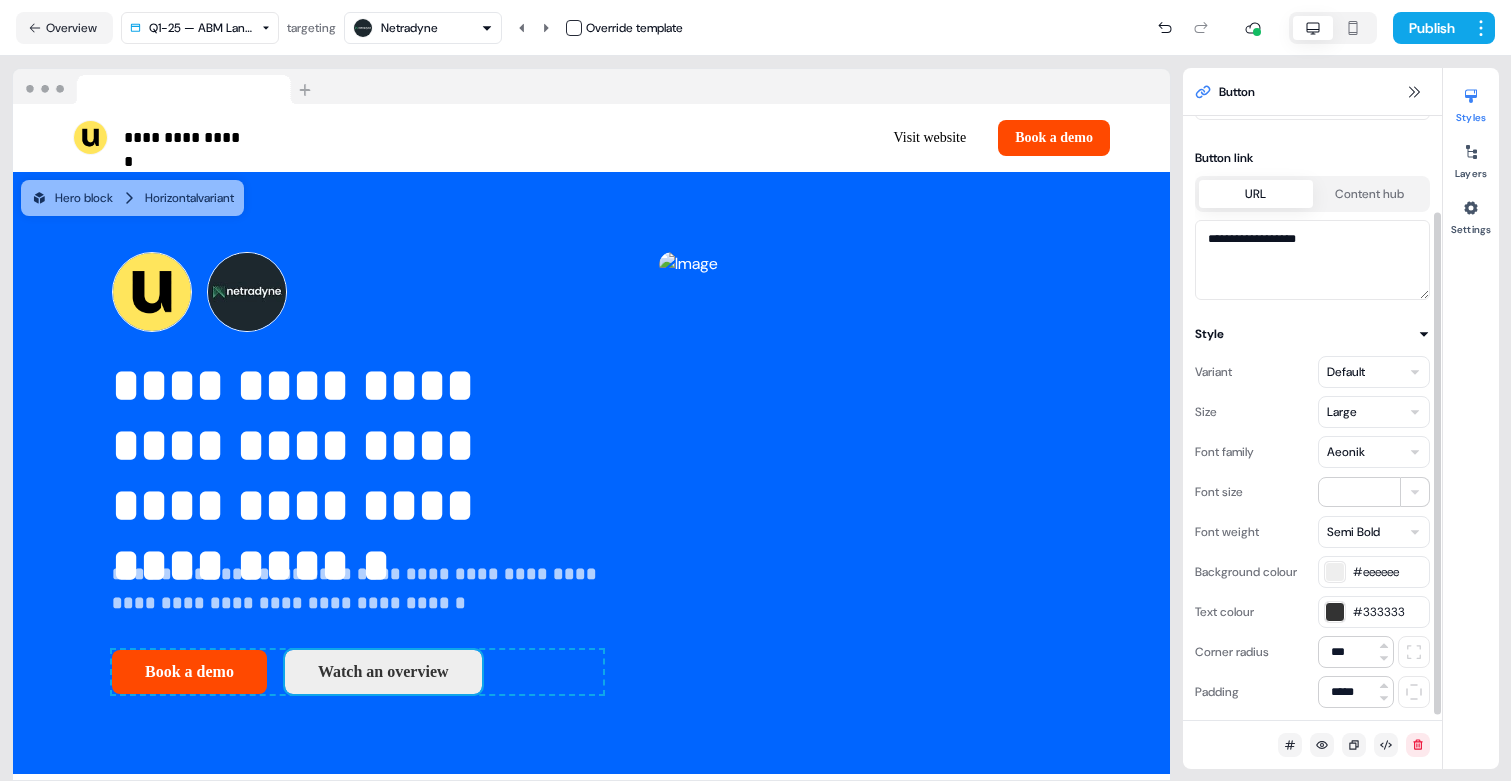 scroll, scrollTop: 0, scrollLeft: 0, axis: both 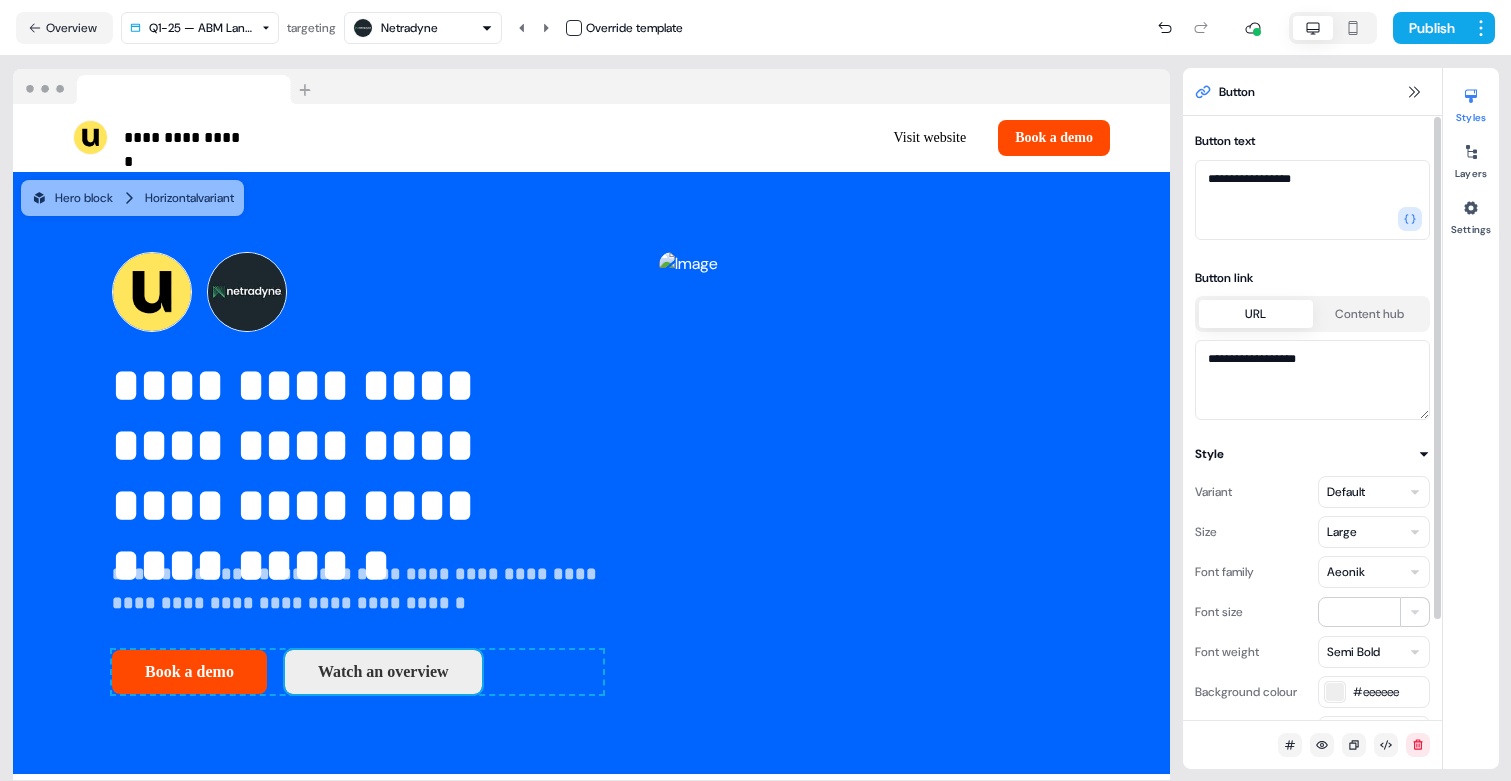 click on "Content hub" at bounding box center [1370, 314] 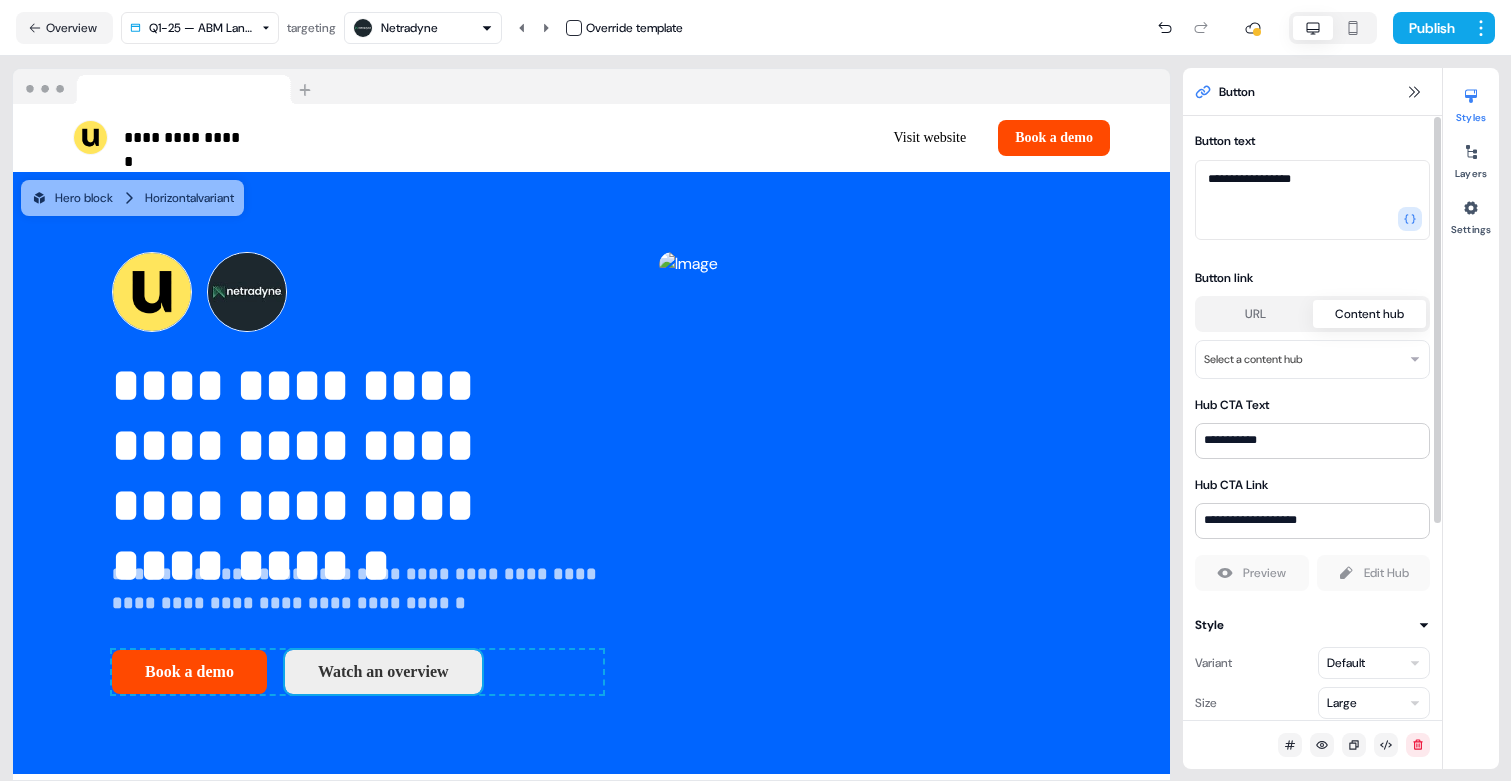 click on "**********" at bounding box center [755, 390] 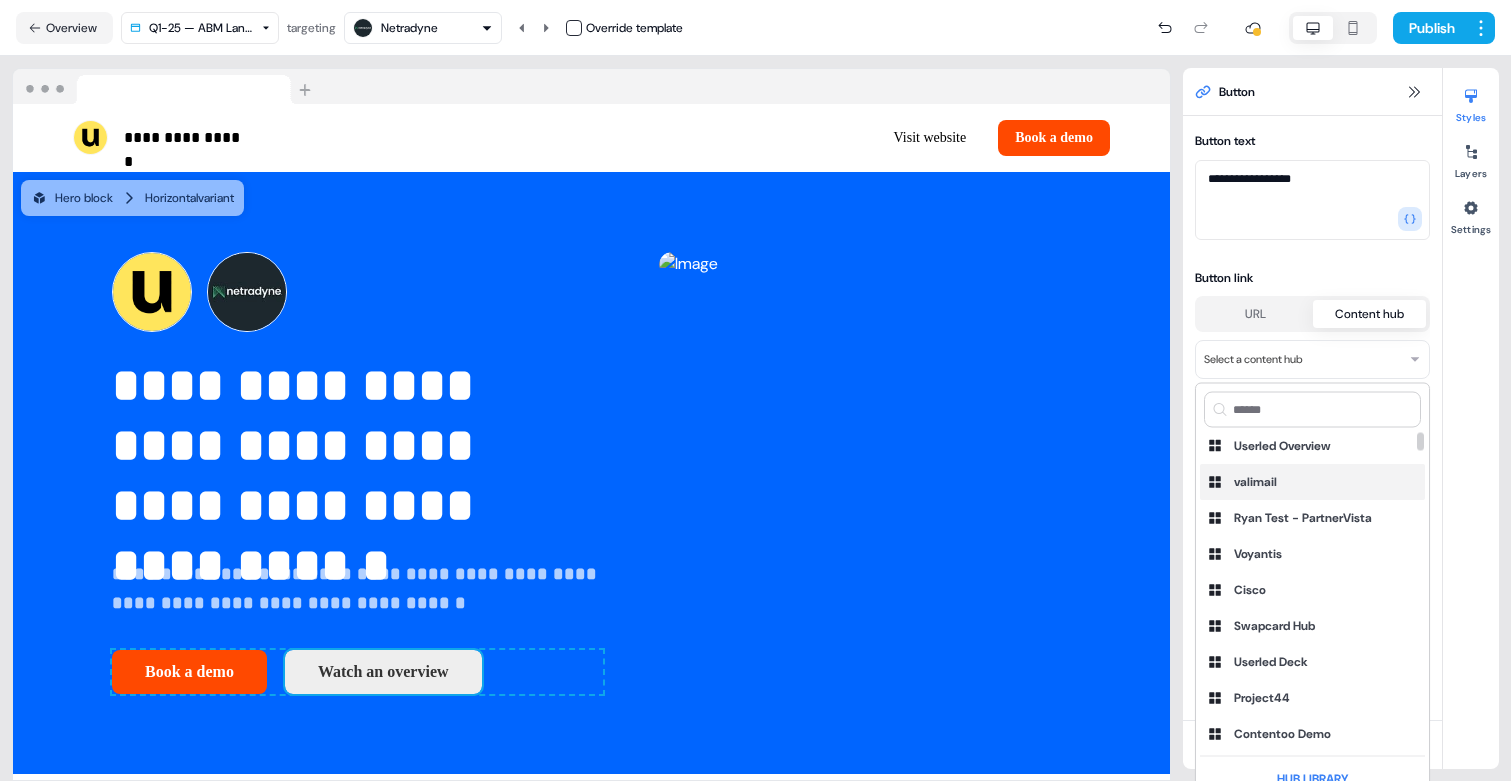 scroll, scrollTop: 0, scrollLeft: 0, axis: both 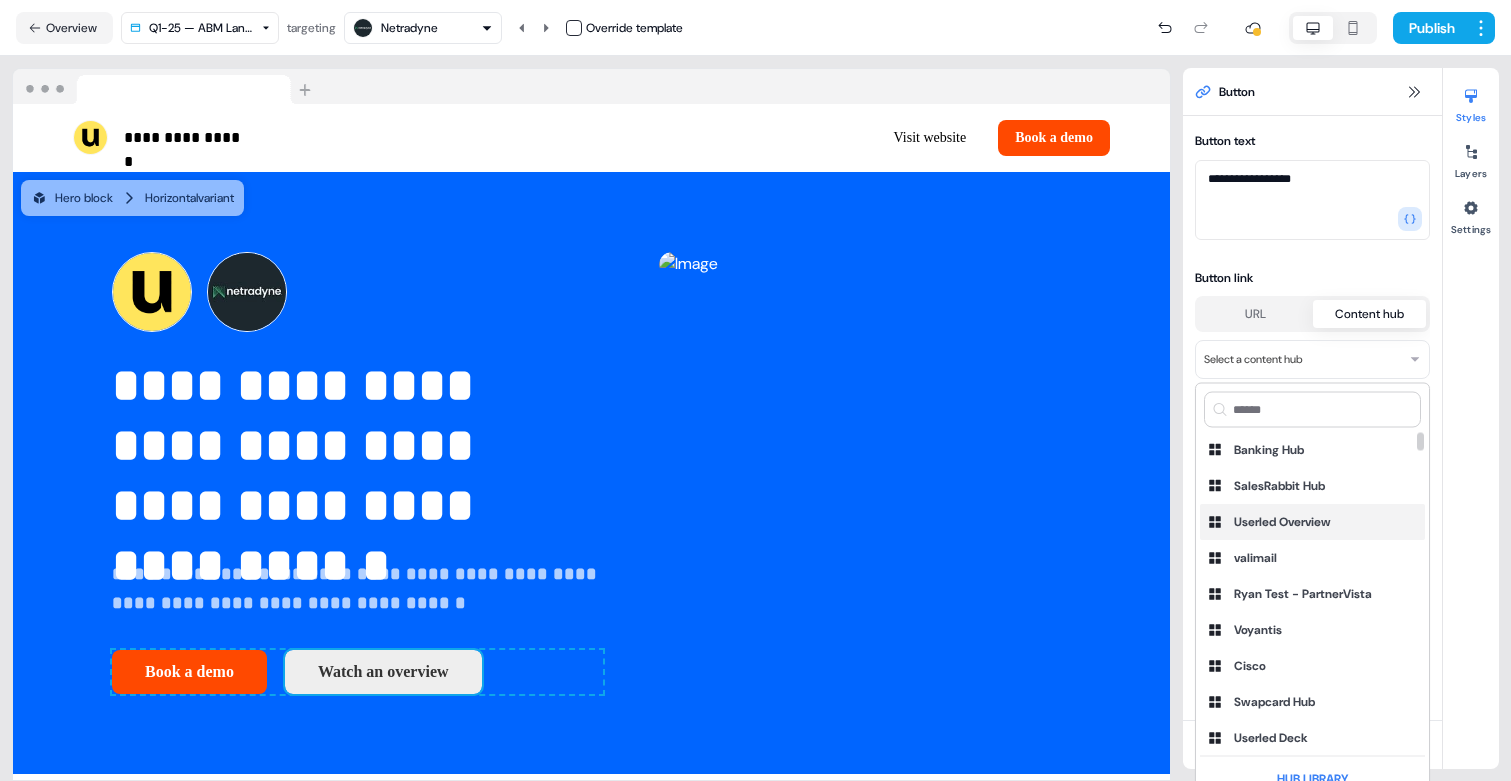 click on "Userled Overview" at bounding box center [1282, 522] 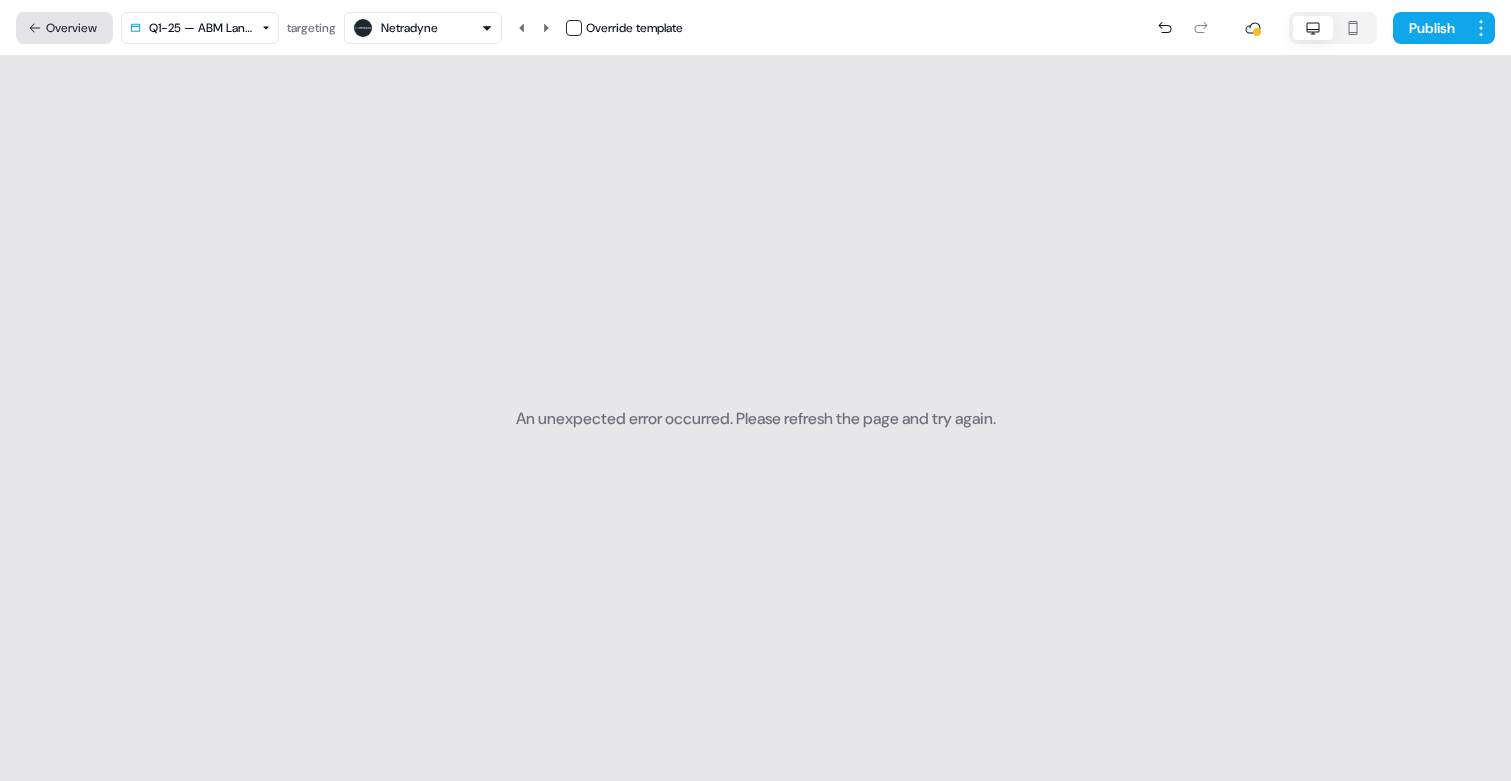 click on "Overview" at bounding box center (64, 28) 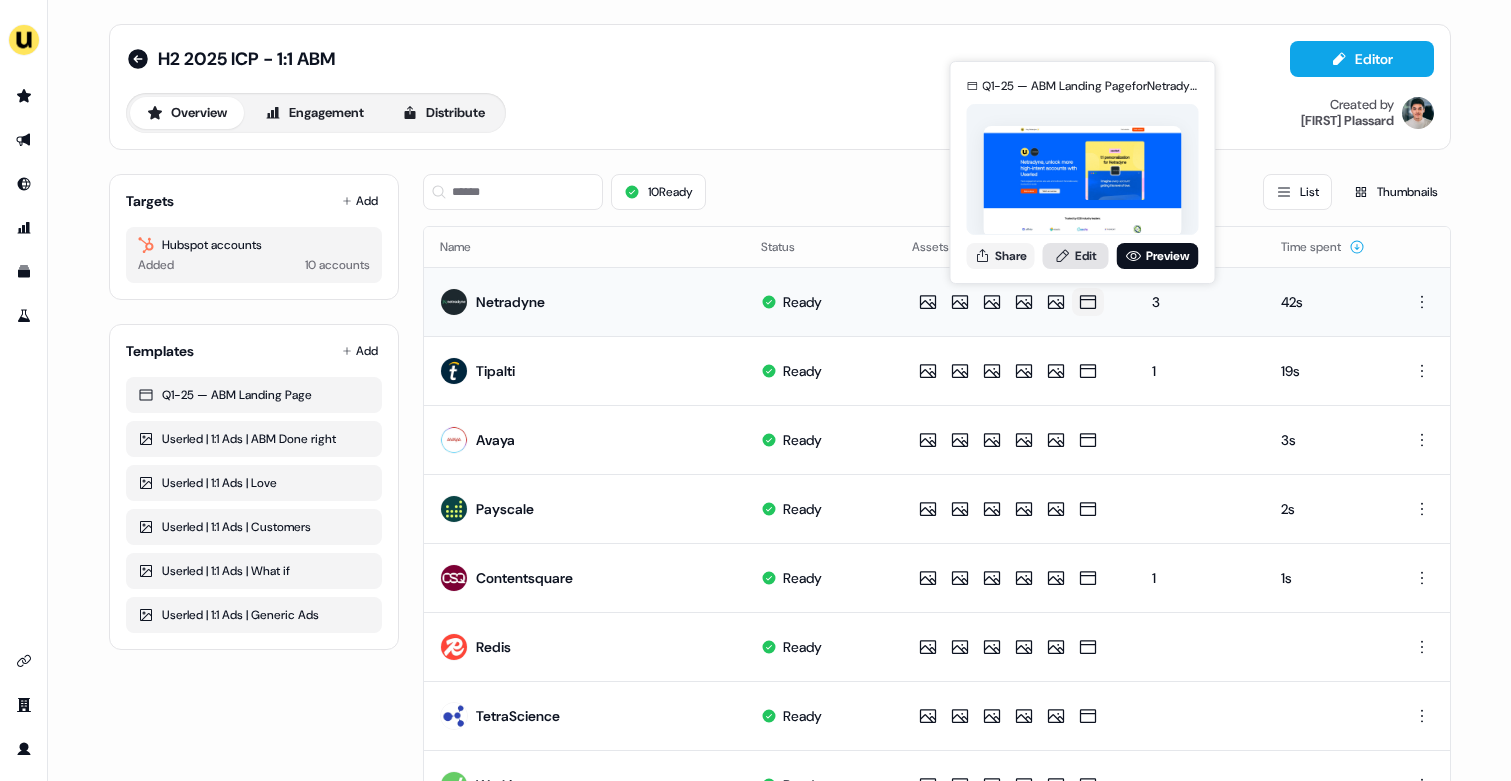 click on "Edit" at bounding box center [1076, 256] 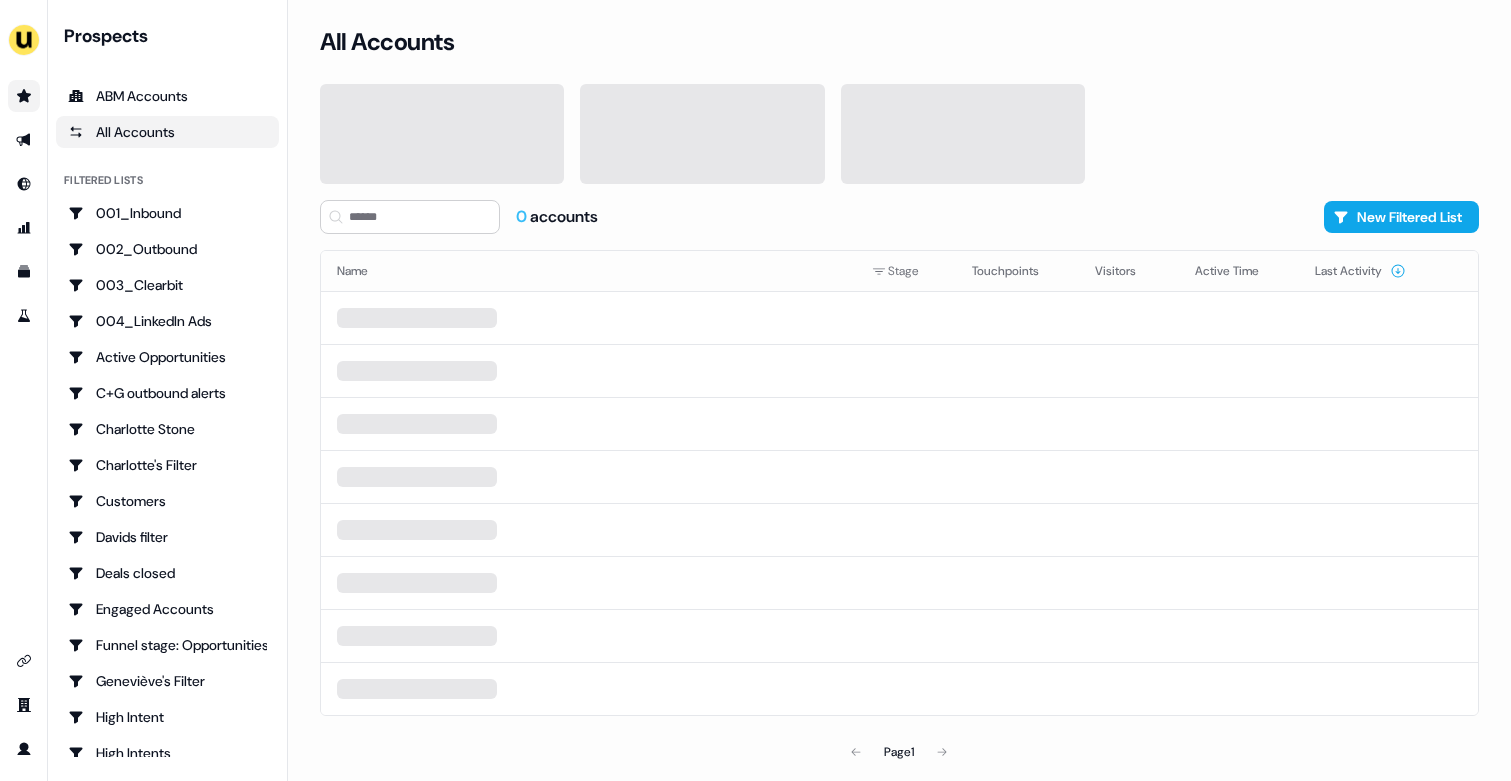 scroll, scrollTop: 0, scrollLeft: 0, axis: both 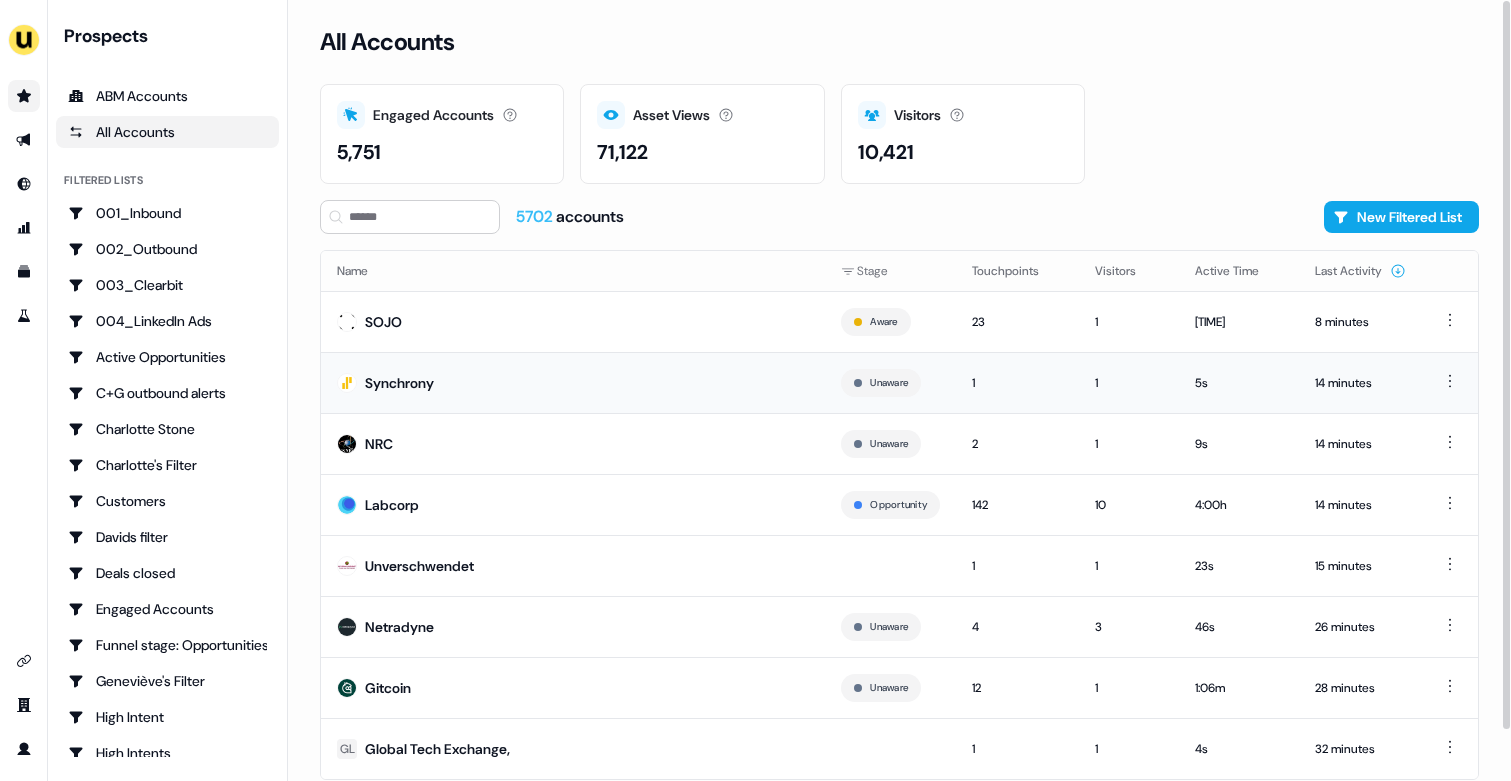 click on "Synchrony" at bounding box center (573, 382) 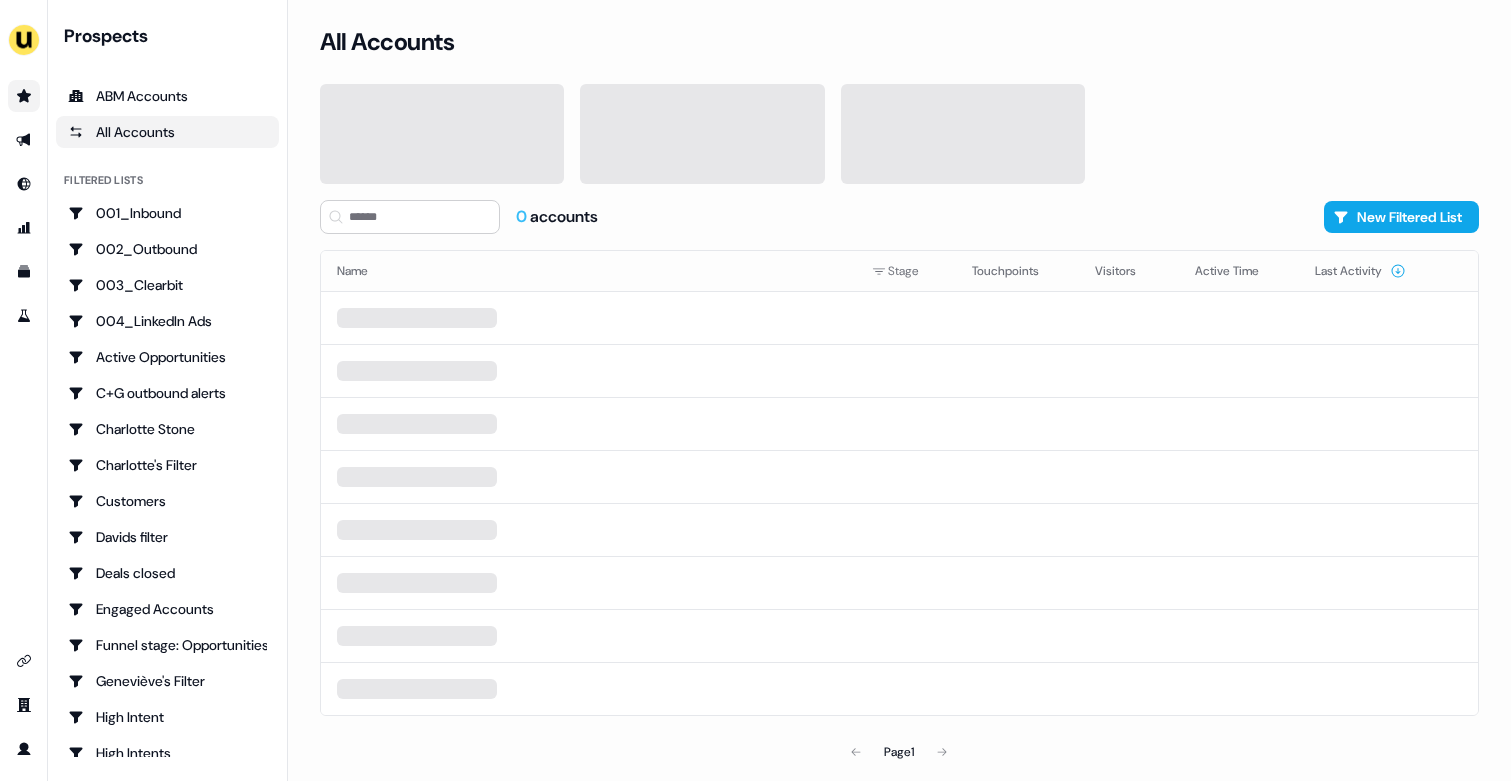 scroll, scrollTop: 0, scrollLeft: 0, axis: both 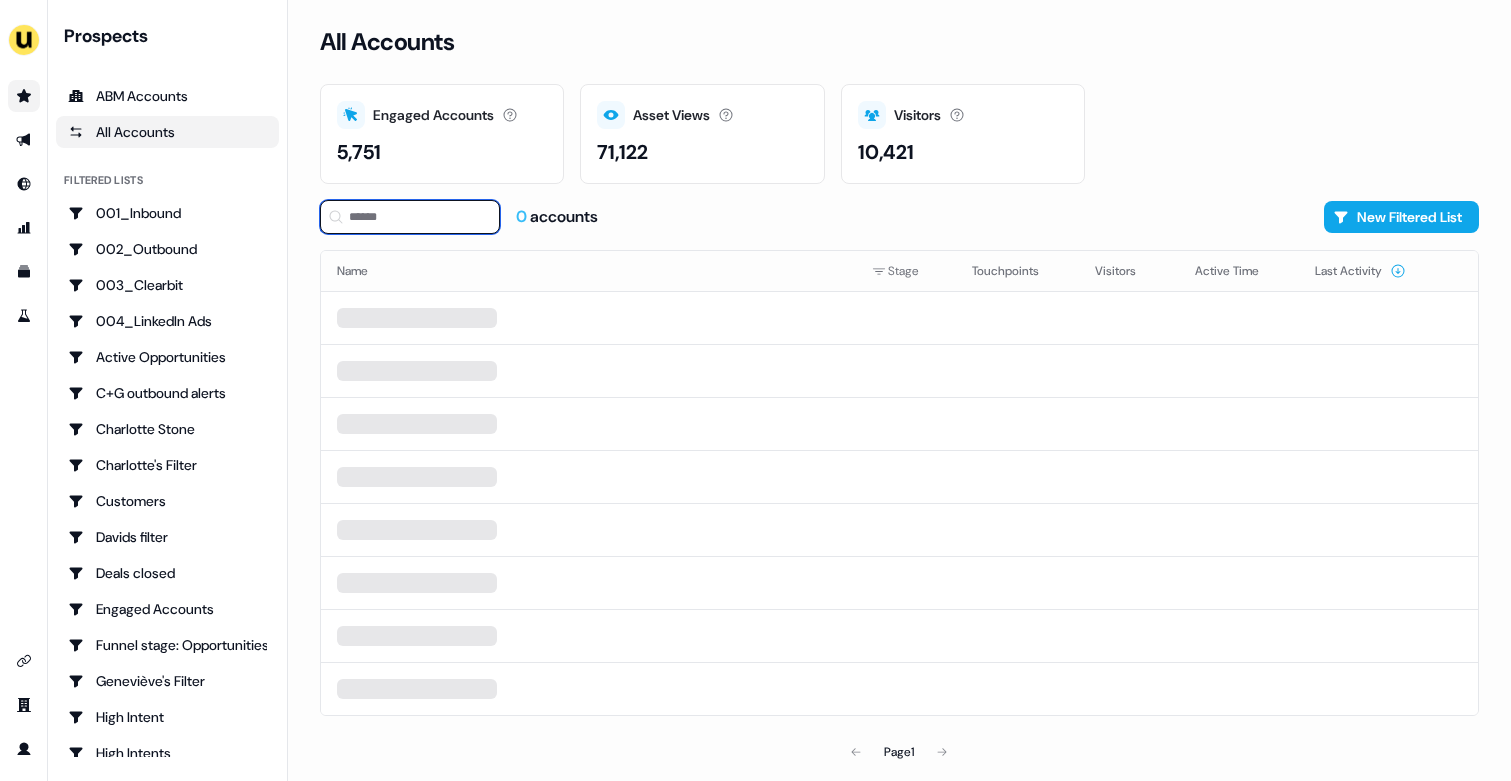 click at bounding box center [410, 217] 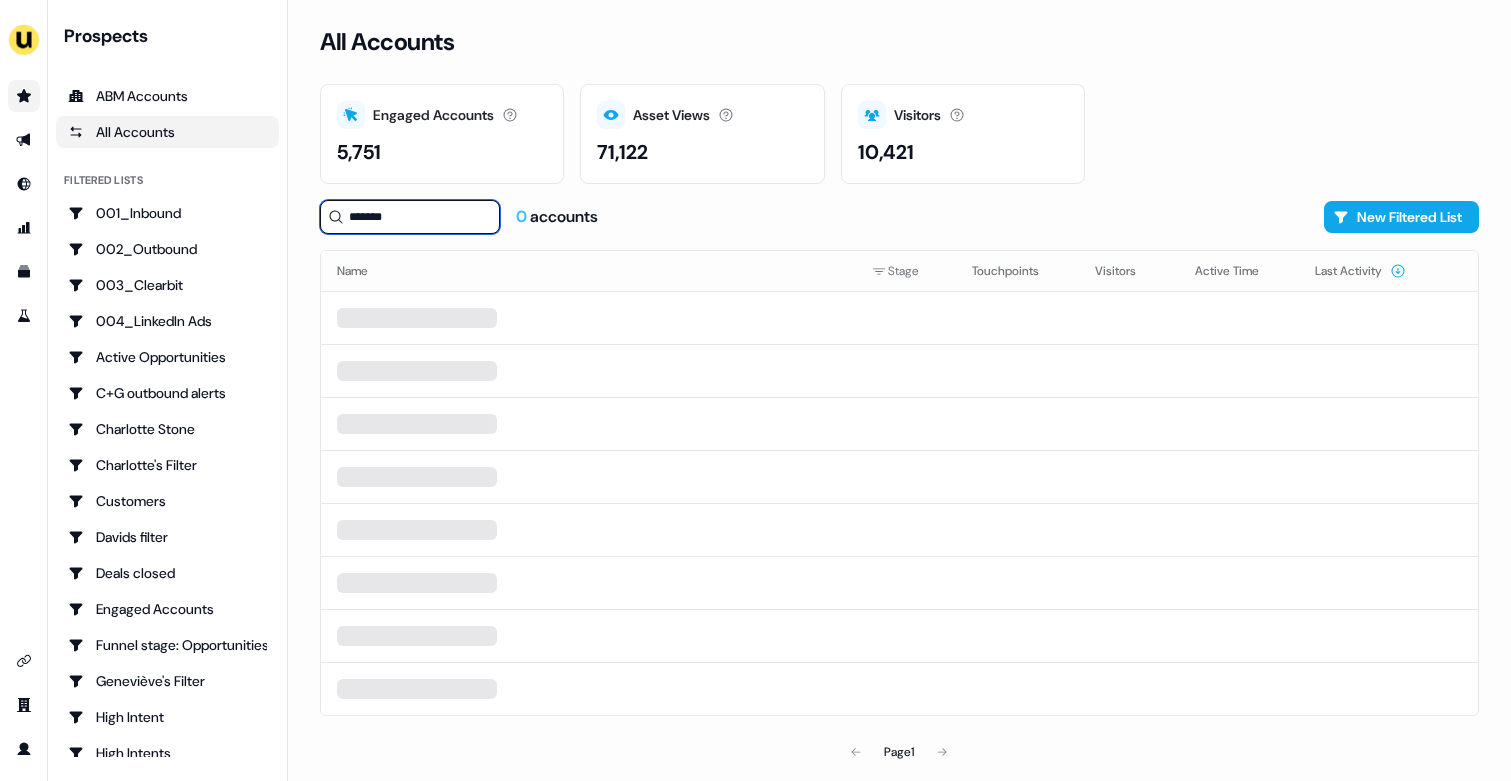 type on "*******" 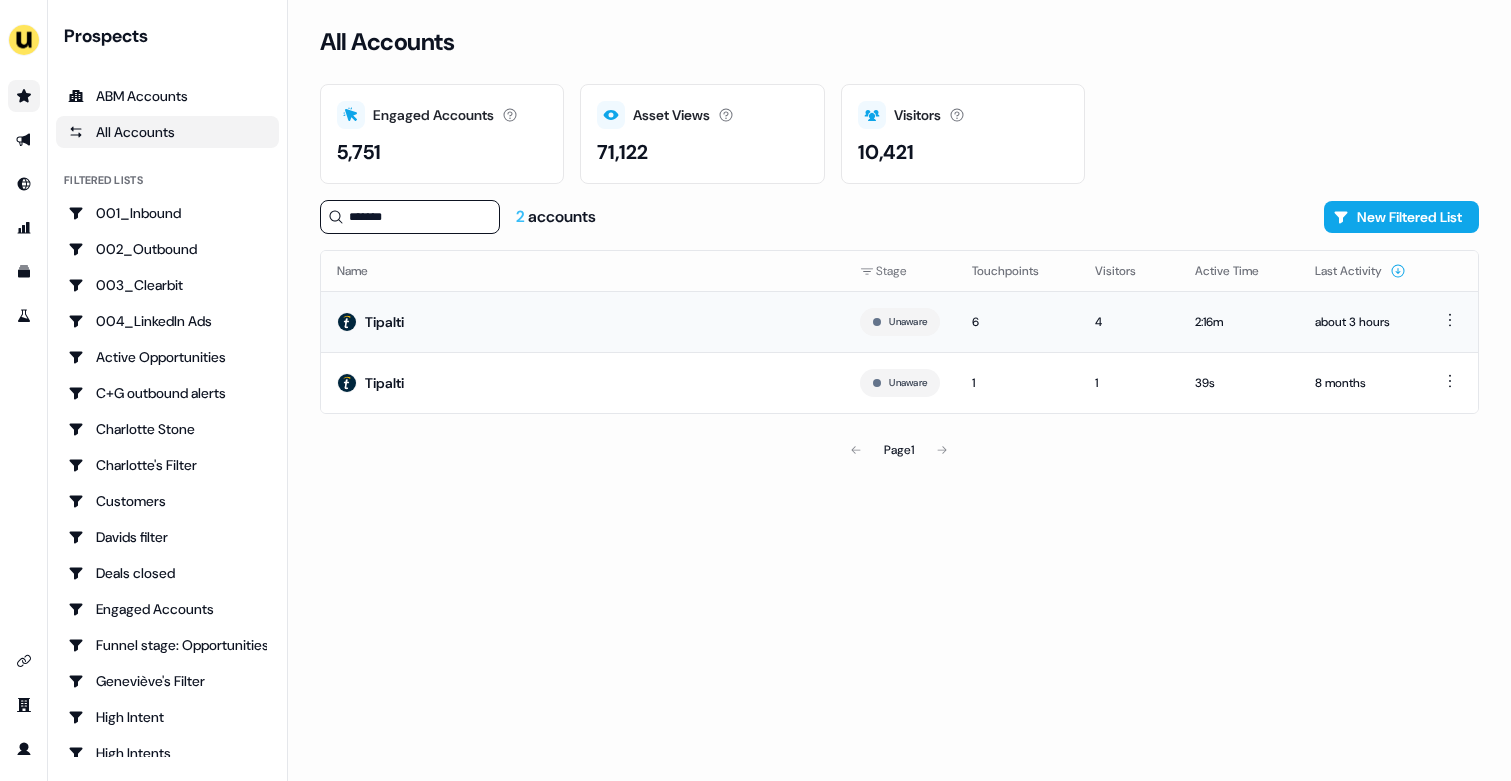 click on "Tipalti" at bounding box center (582, 321) 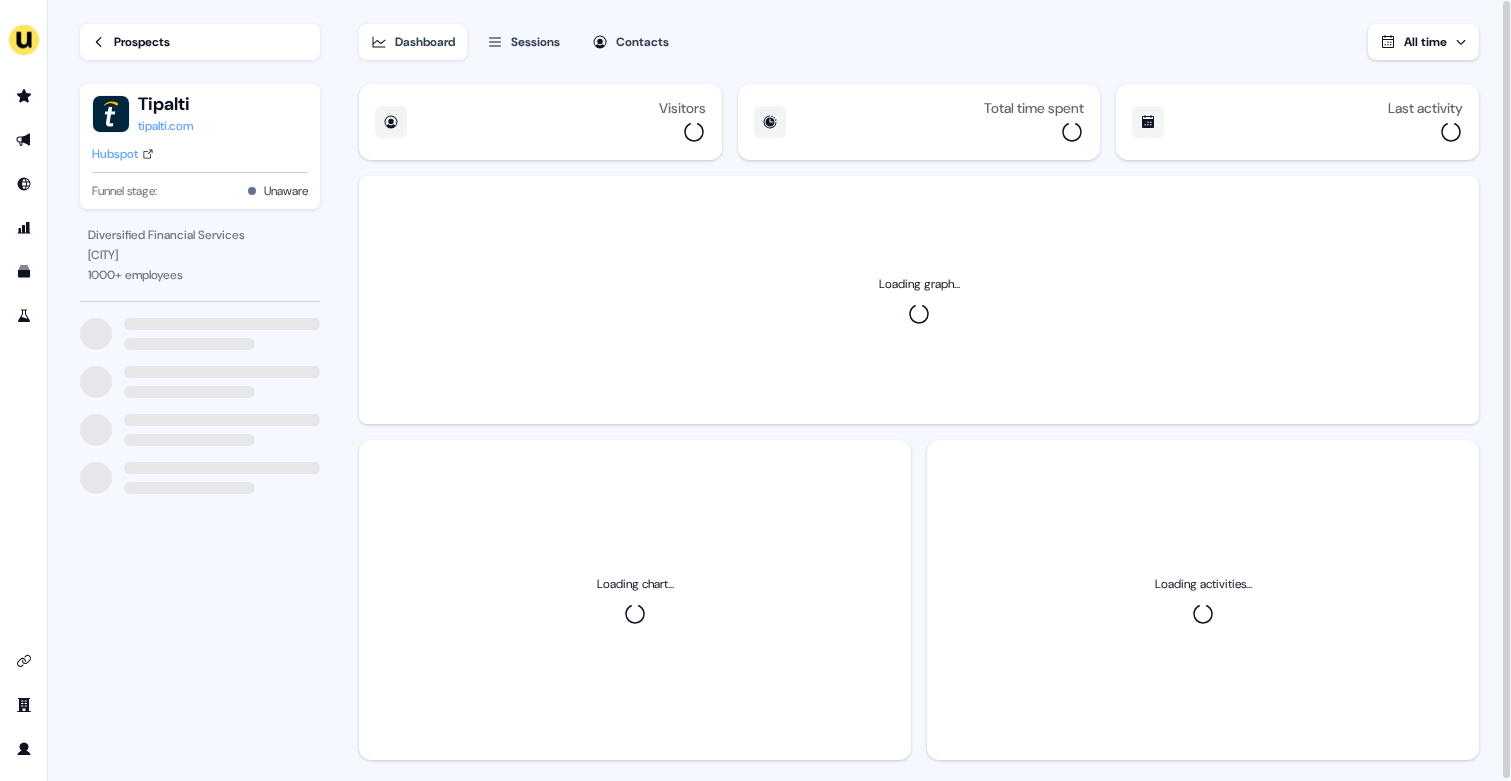scroll, scrollTop: 0, scrollLeft: 0, axis: both 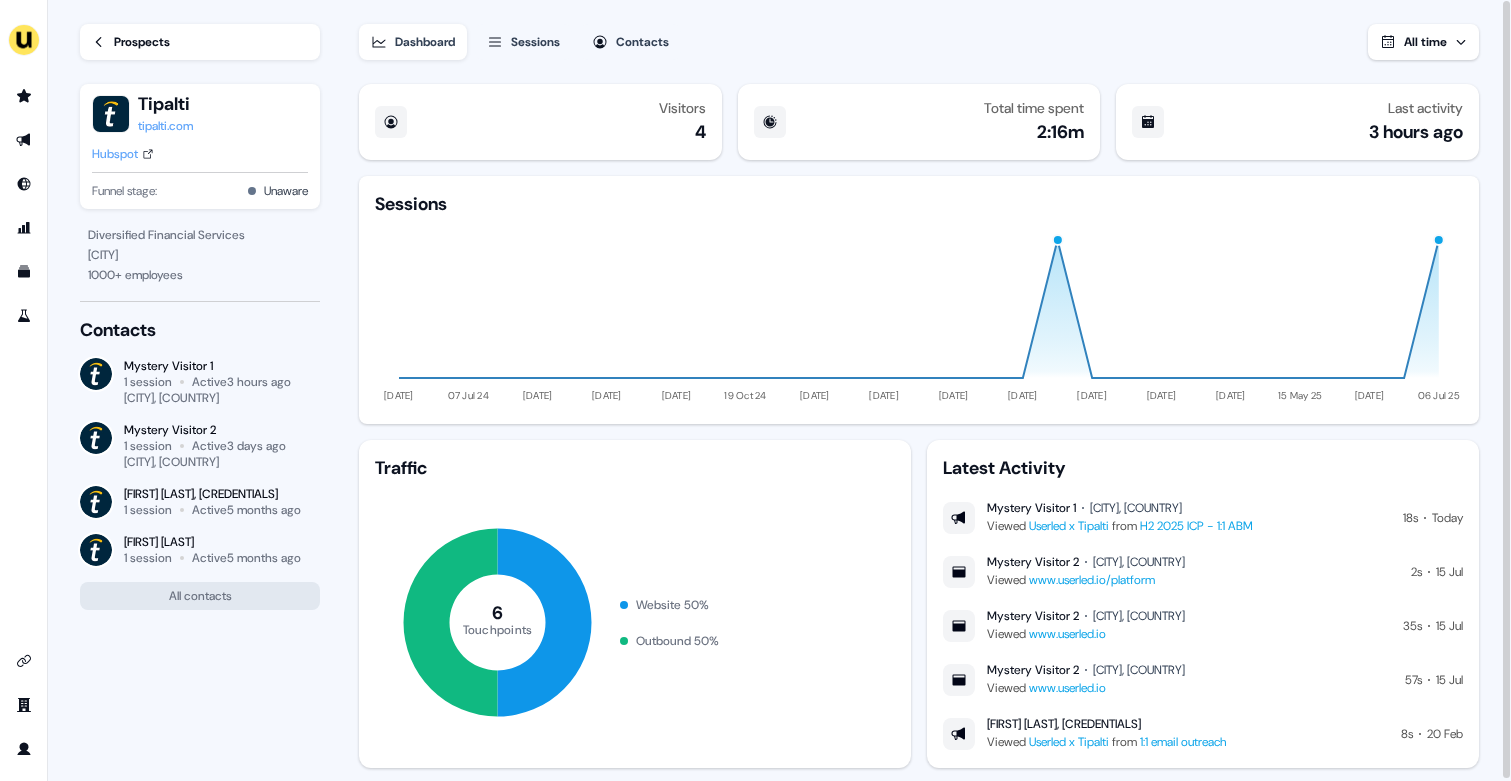 click on "Hubspot" at bounding box center [115, 154] 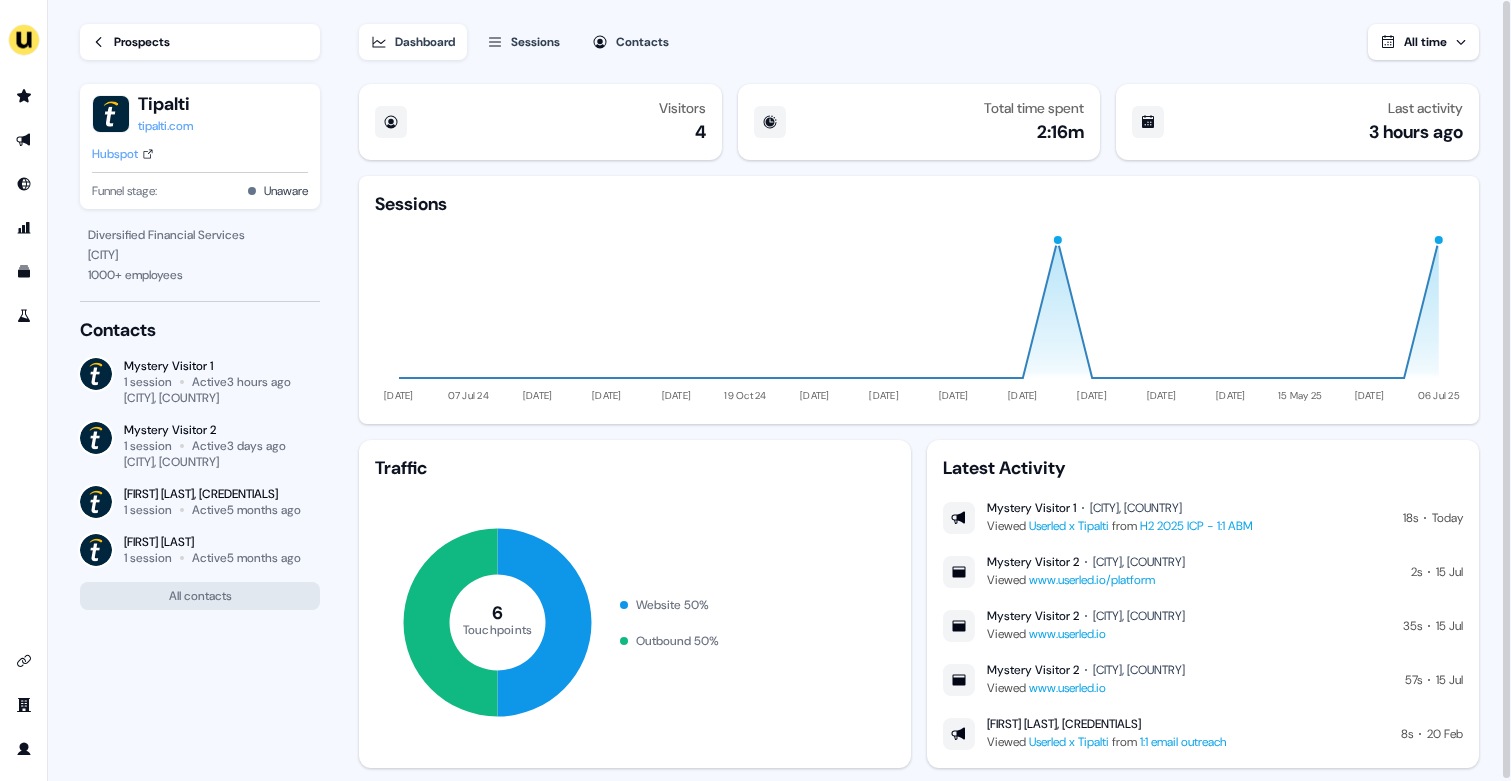 click on "Prospects" at bounding box center (142, 42) 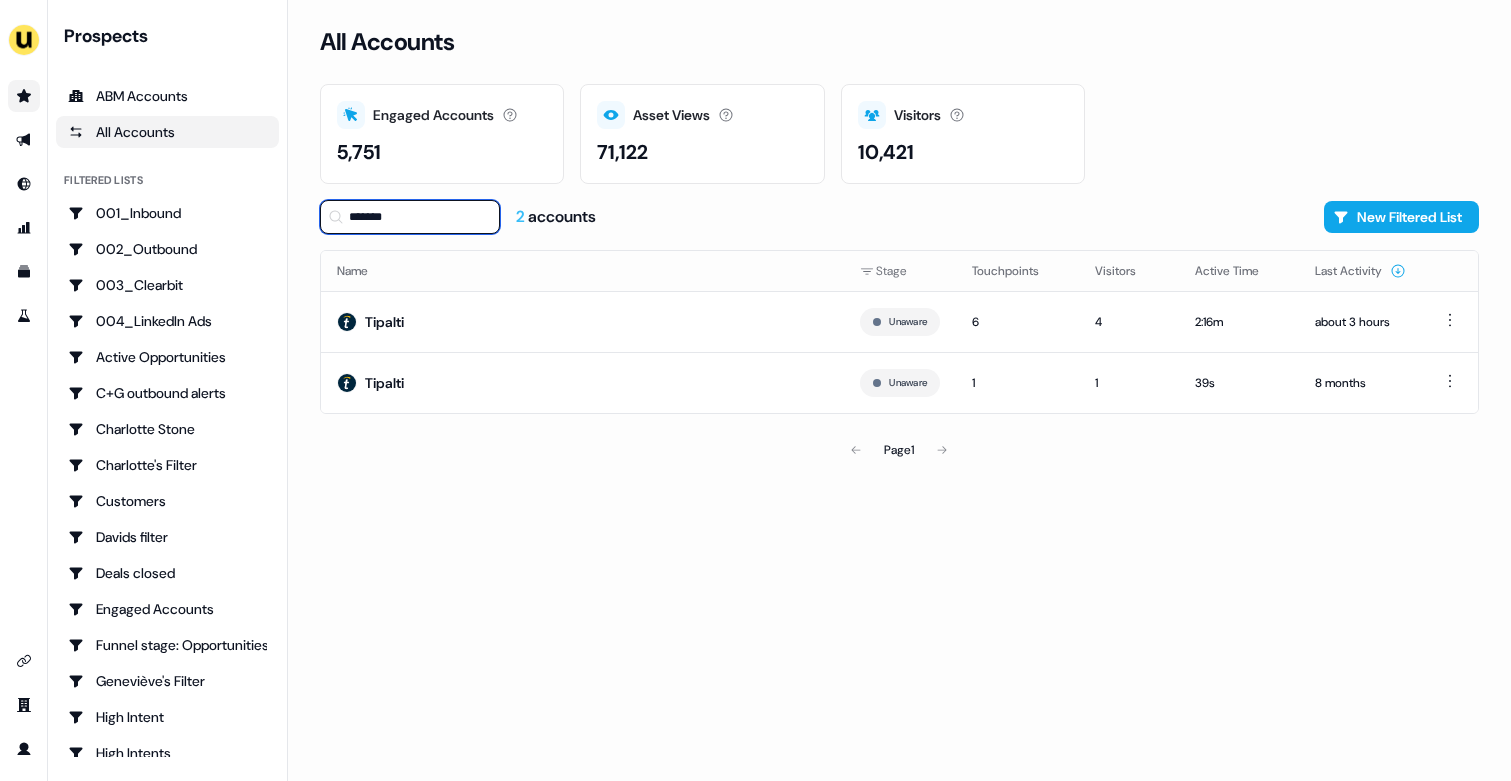 click on "*******" at bounding box center [410, 217] 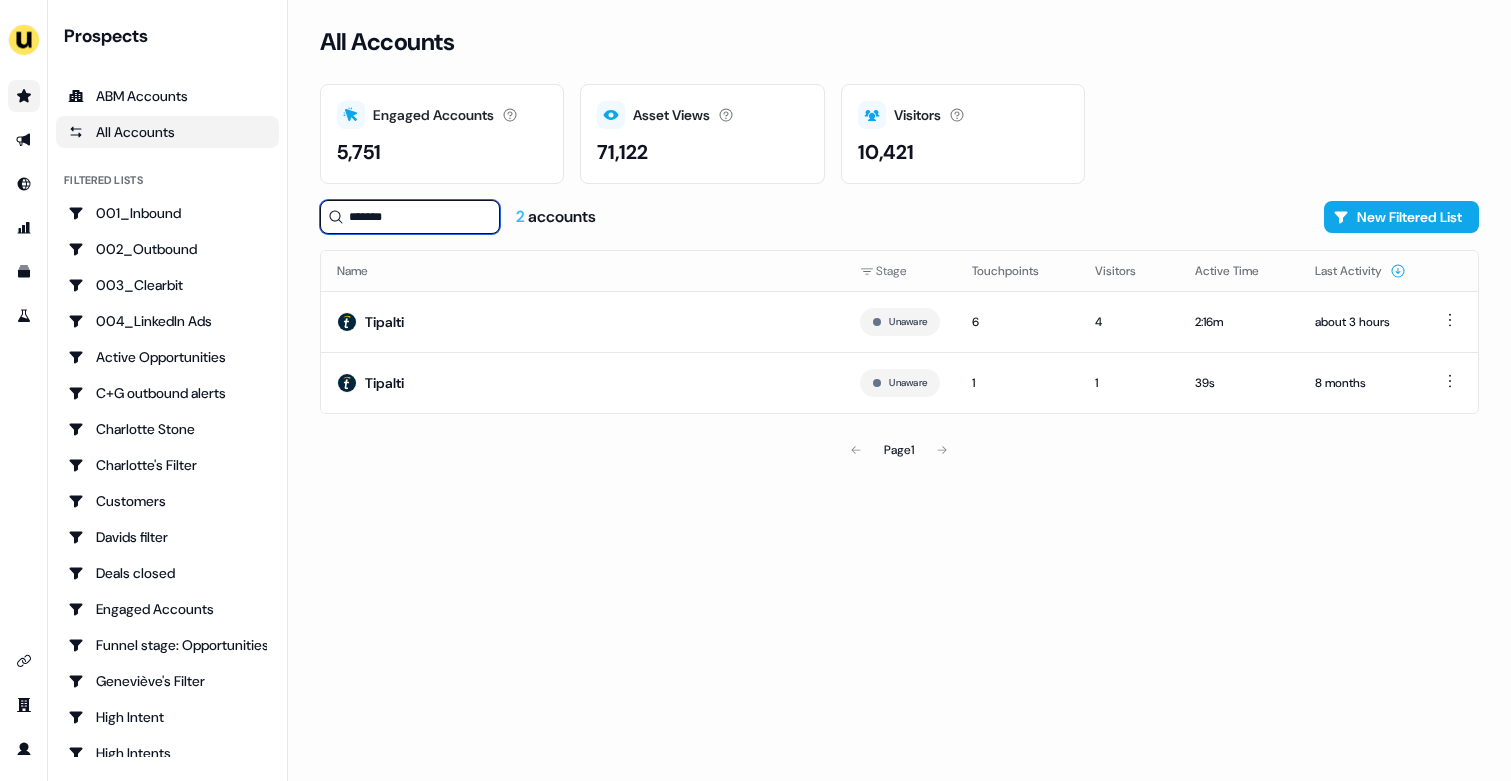 click on "*******" at bounding box center (410, 217) 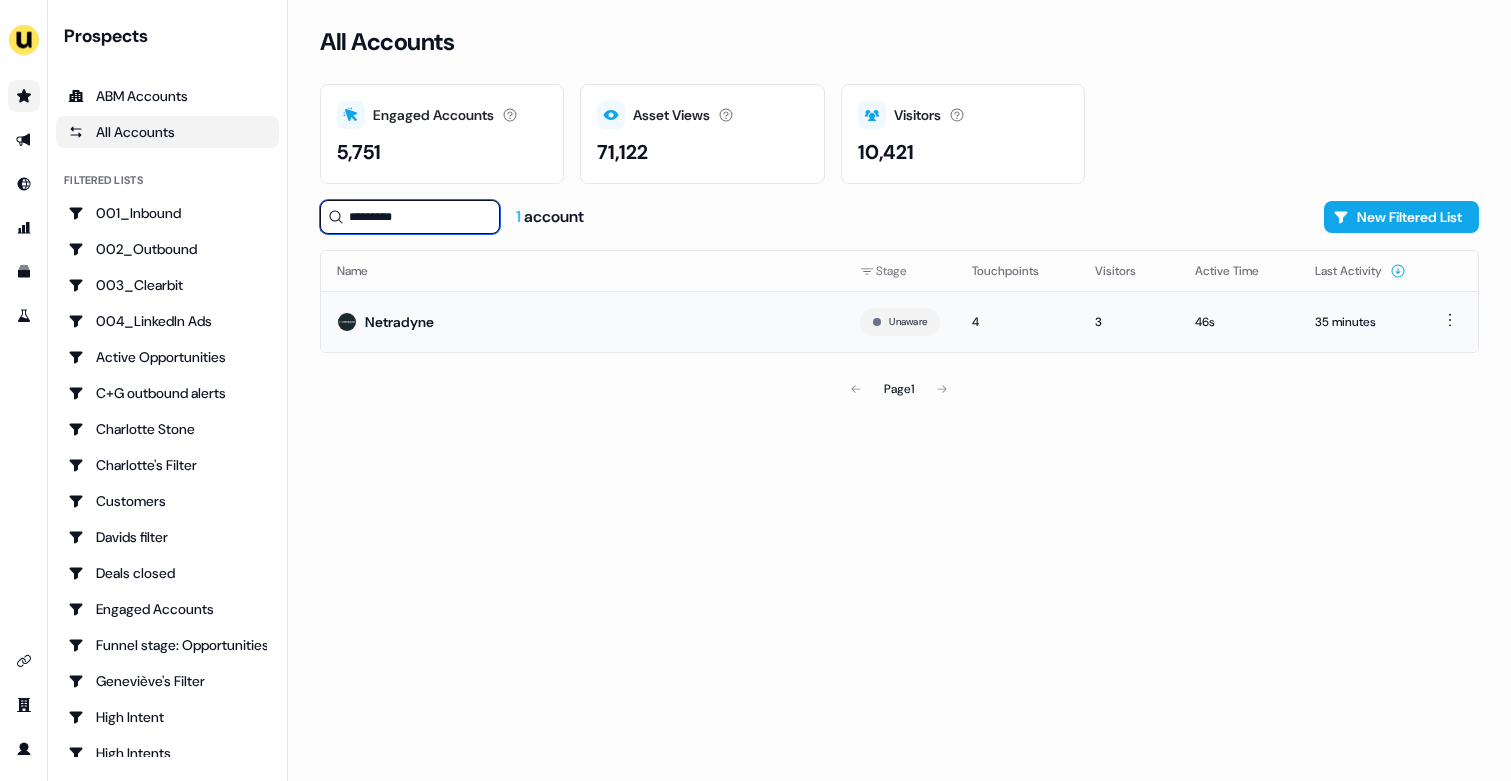 type on "*********" 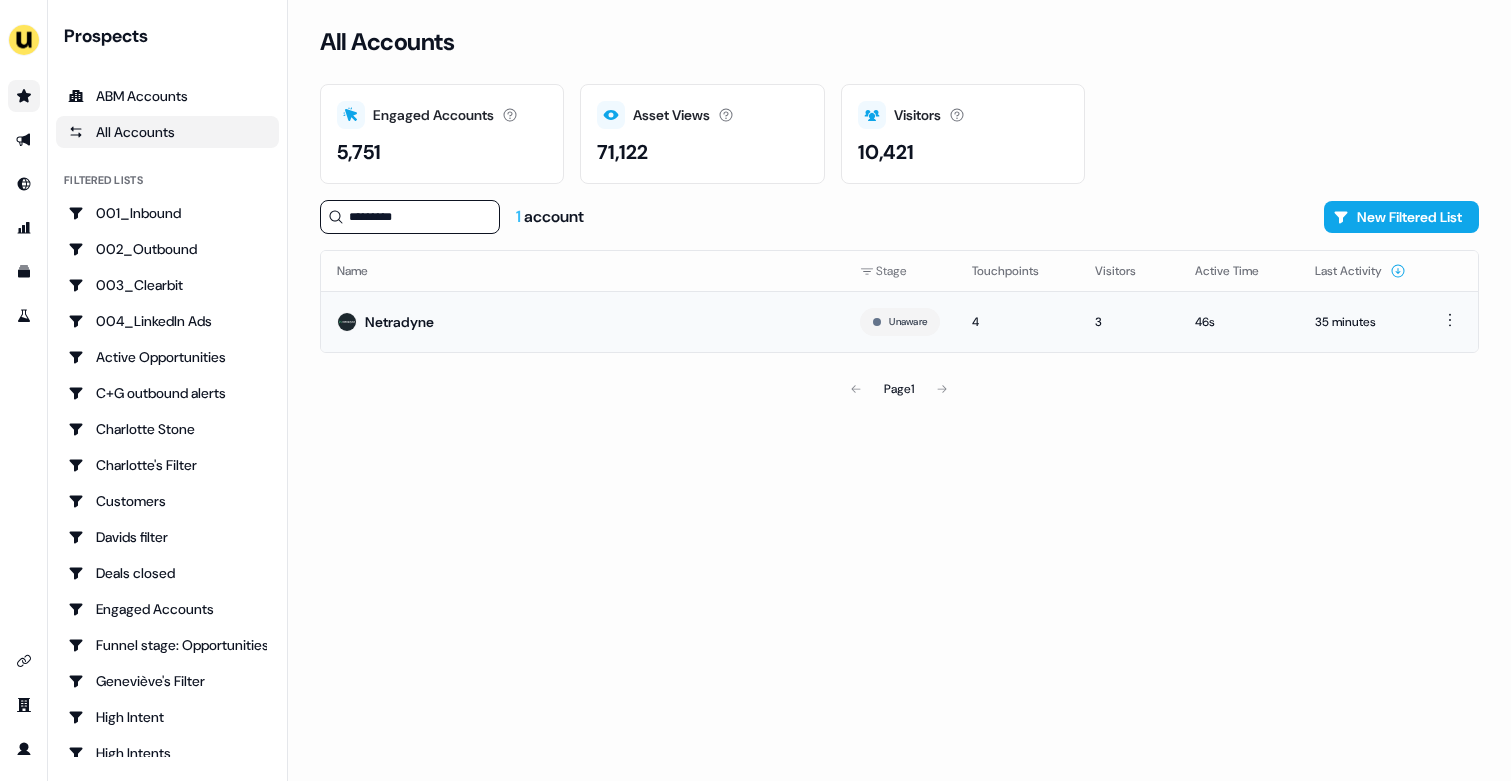 click on "Netradyne" at bounding box center (582, 321) 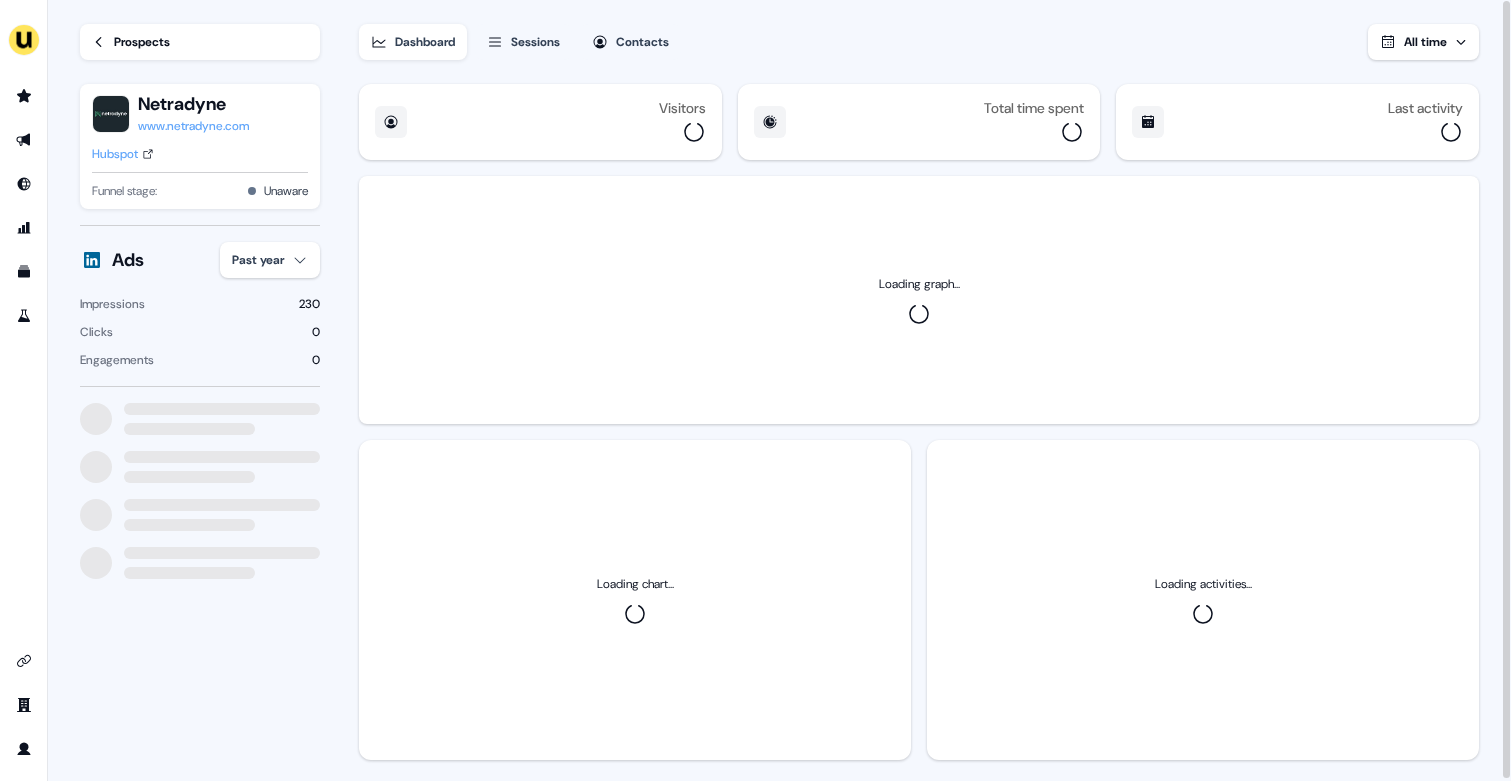 click on "For the best experience switch devices to a bigger screen. Go to Userled.io Loading... Prospects Netradyne www.netradyne.com Hubspot Funnel stage: Unaware Ads Past year Impressions 230 Clicks 0 Engagements 0 Dashboard Sessions Contacts All time Visitors Total time spent Last activity Loading graph... Loading chart... Loading activities... 06" at bounding box center [755, 390] 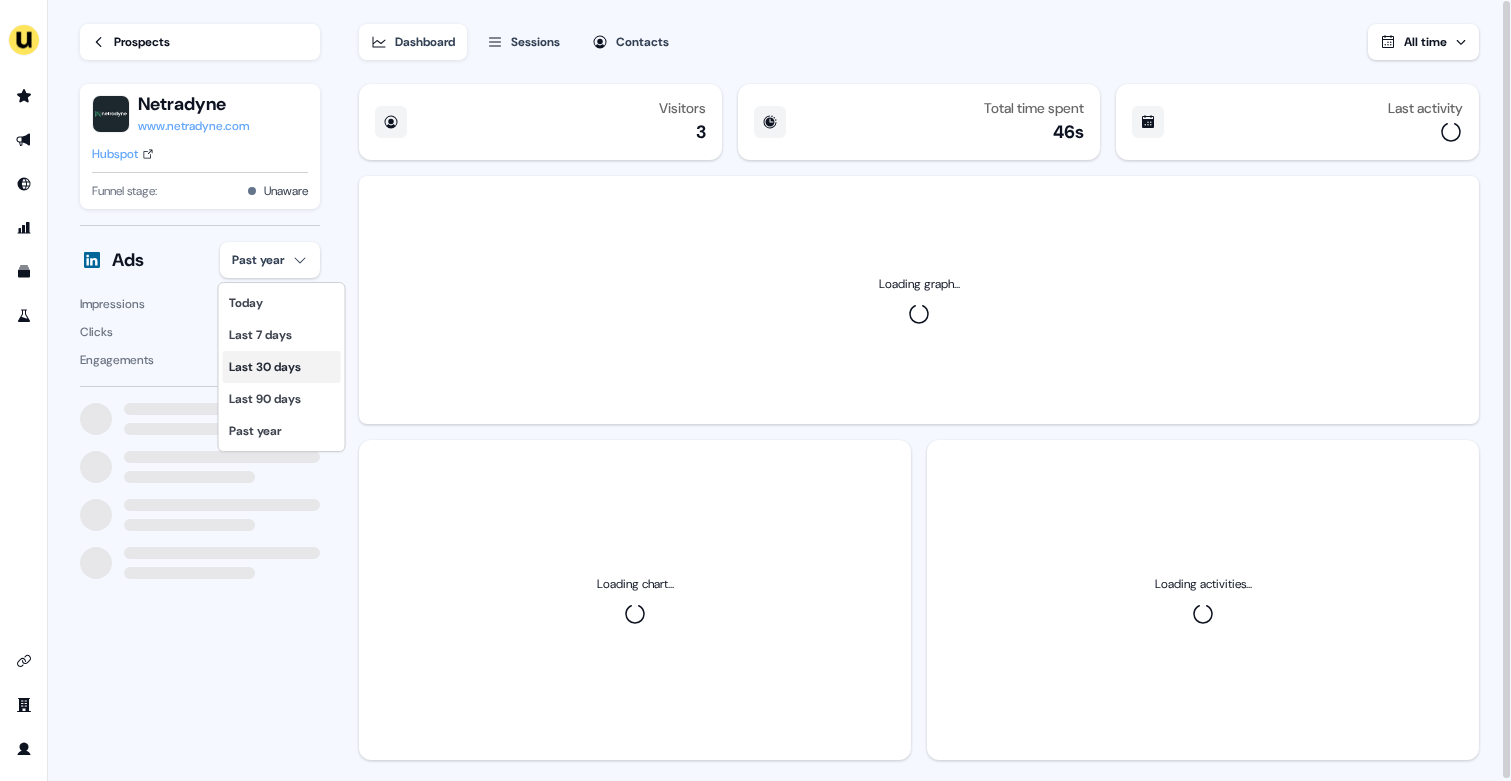 click on "Last 30 days" at bounding box center (282, 367) 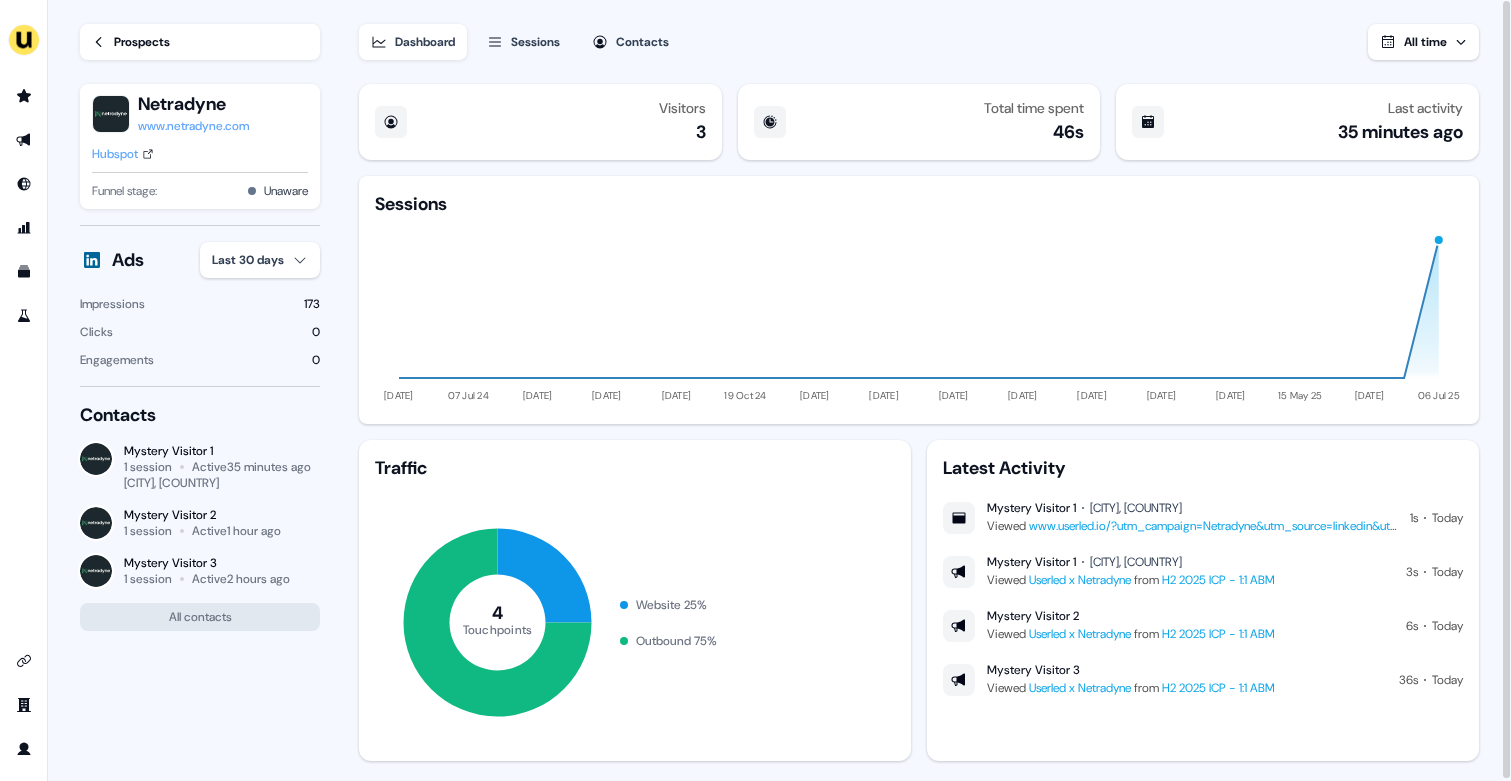 click on "Hubspot" at bounding box center [115, 154] 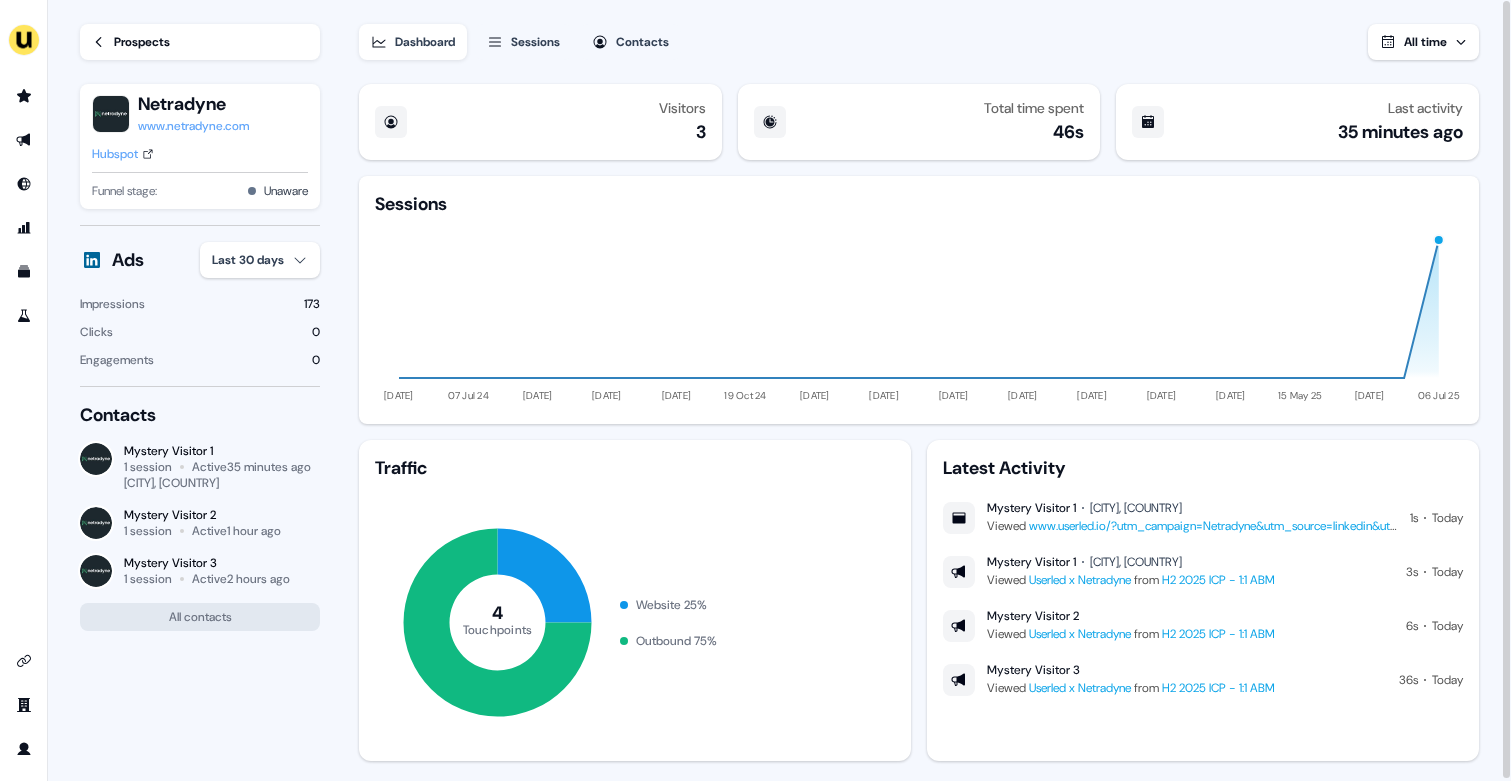 click on "Prospects" at bounding box center [142, 42] 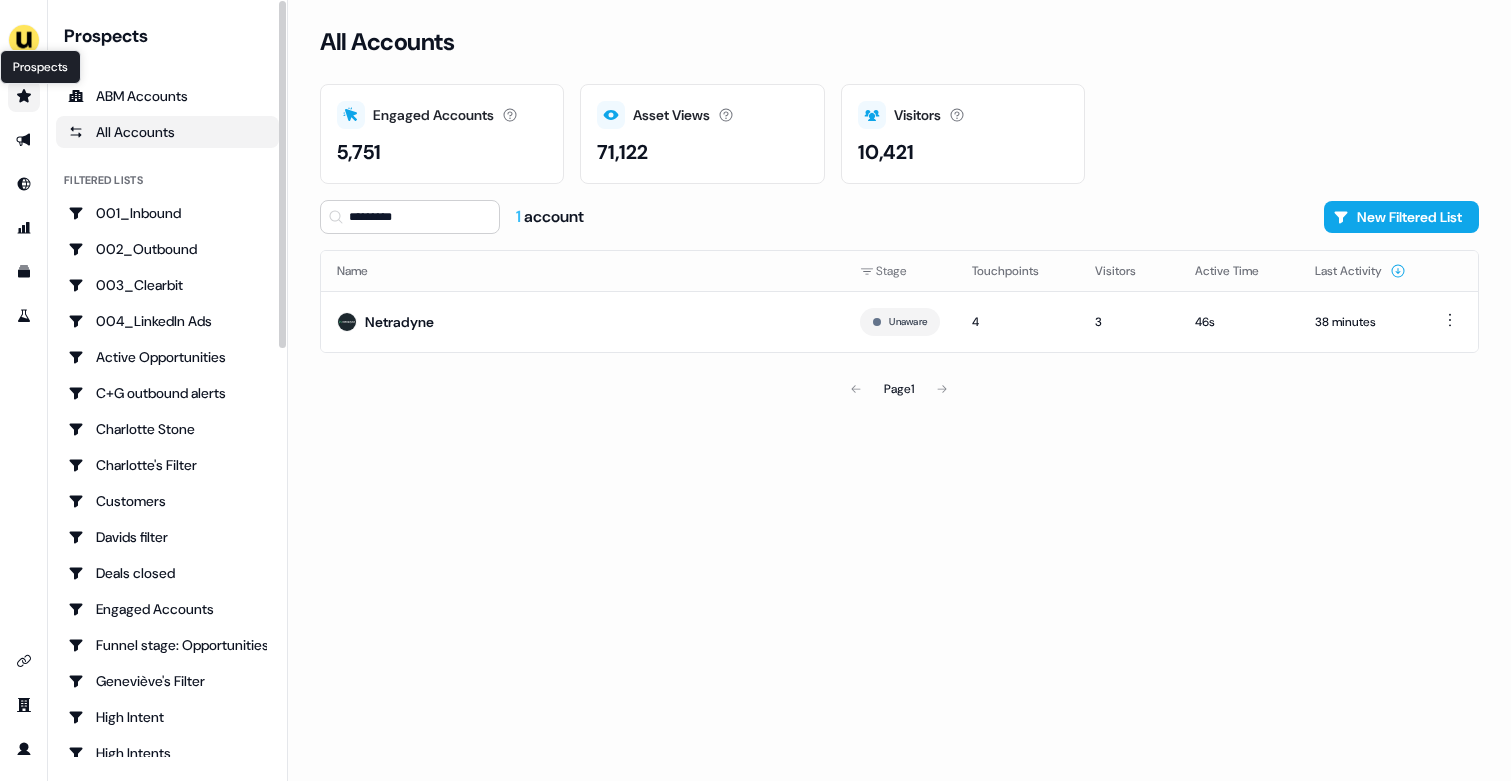 click 